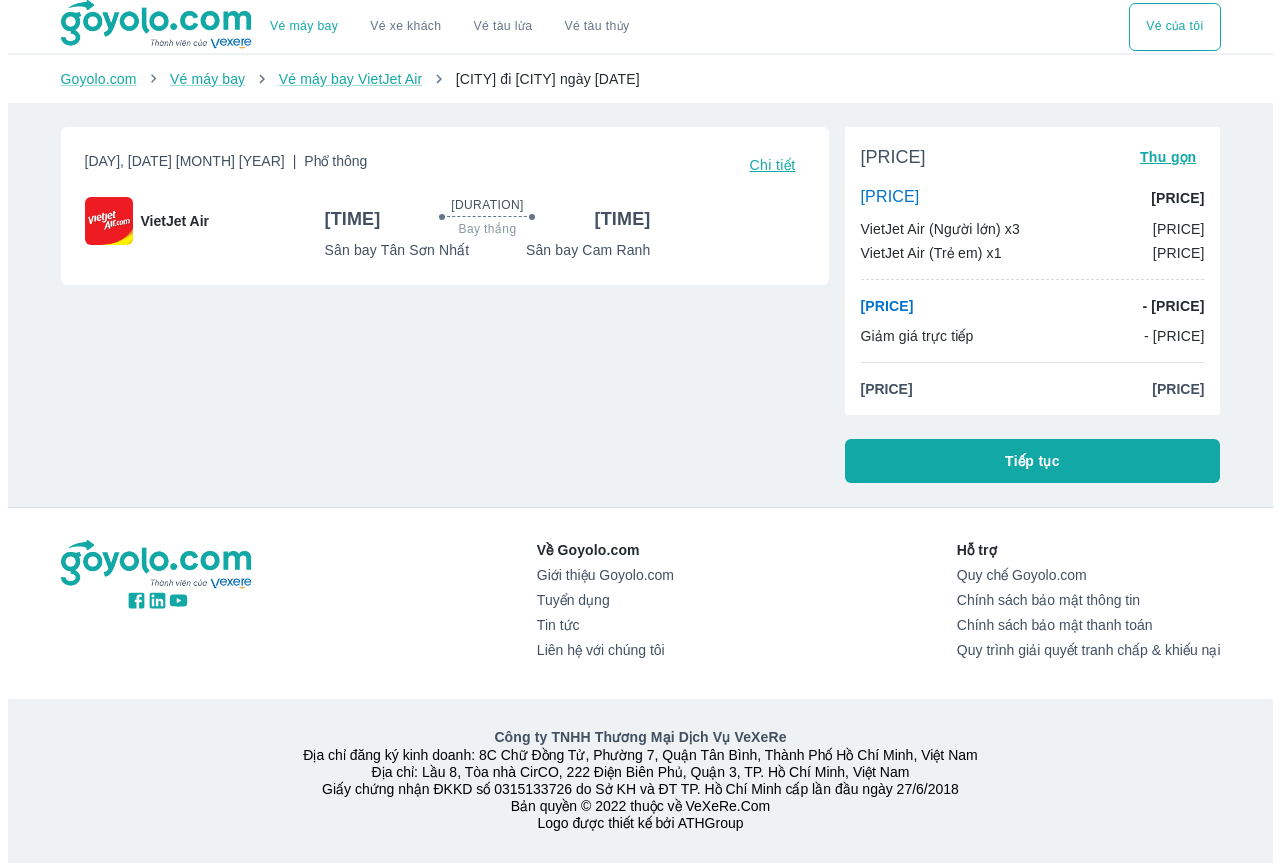 scroll, scrollTop: 0, scrollLeft: 0, axis: both 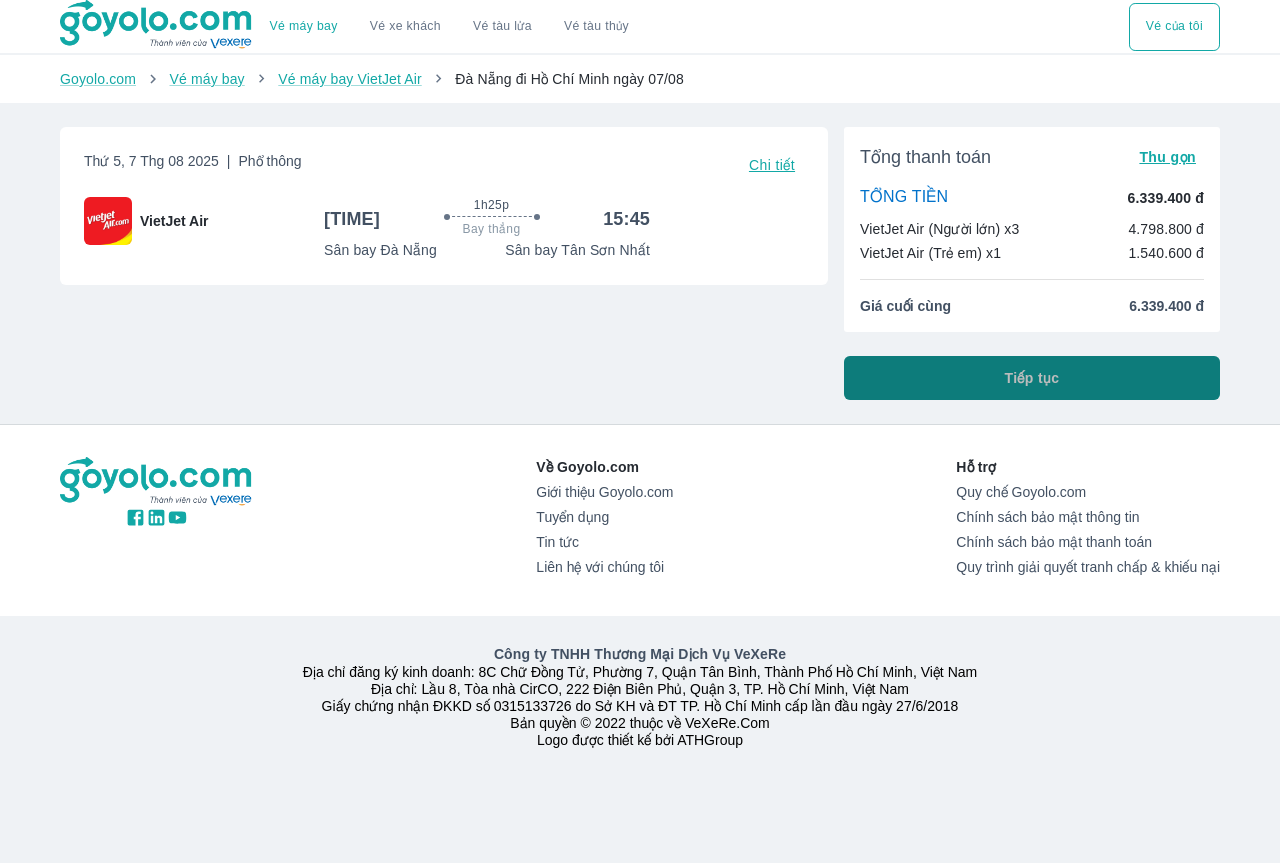 click on "Tiếp tục" at bounding box center (1032, 378) 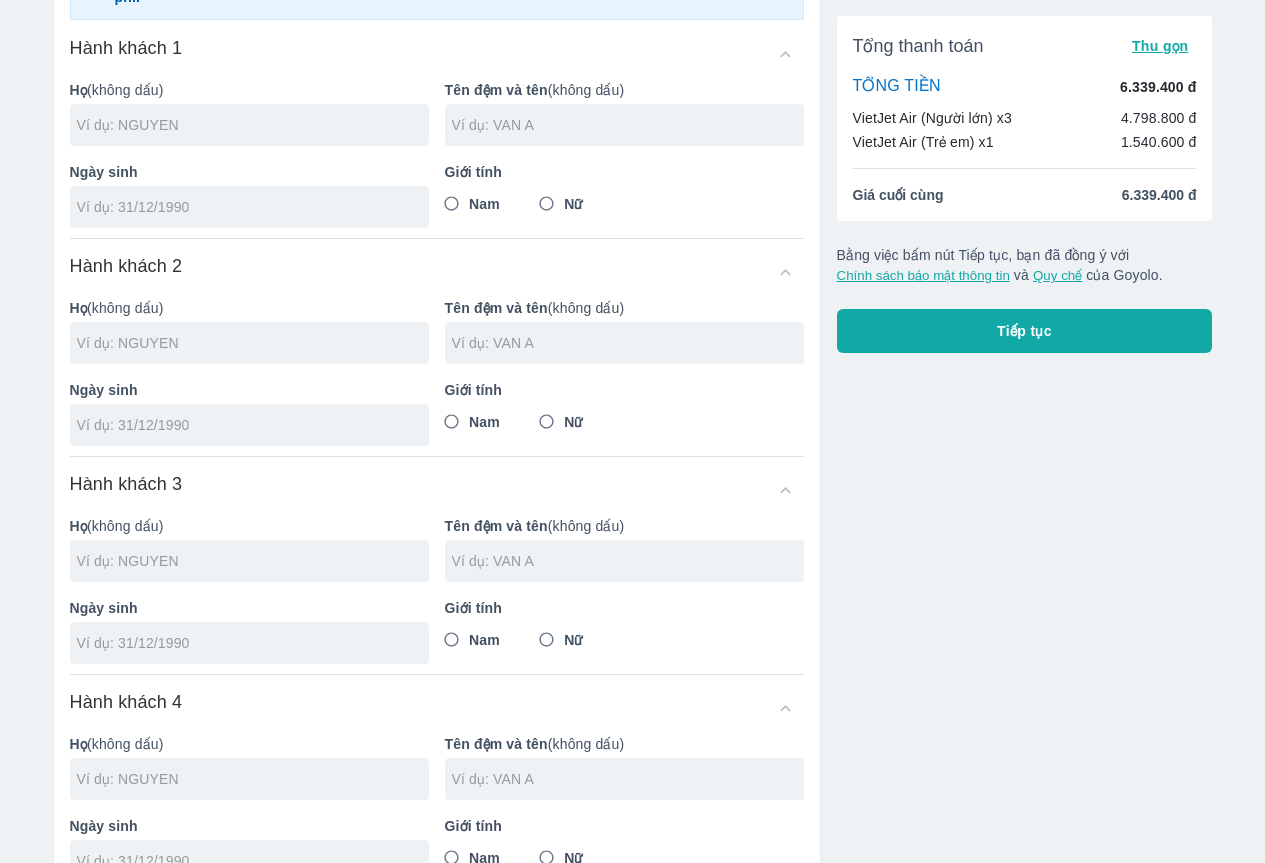 scroll, scrollTop: 0, scrollLeft: 0, axis: both 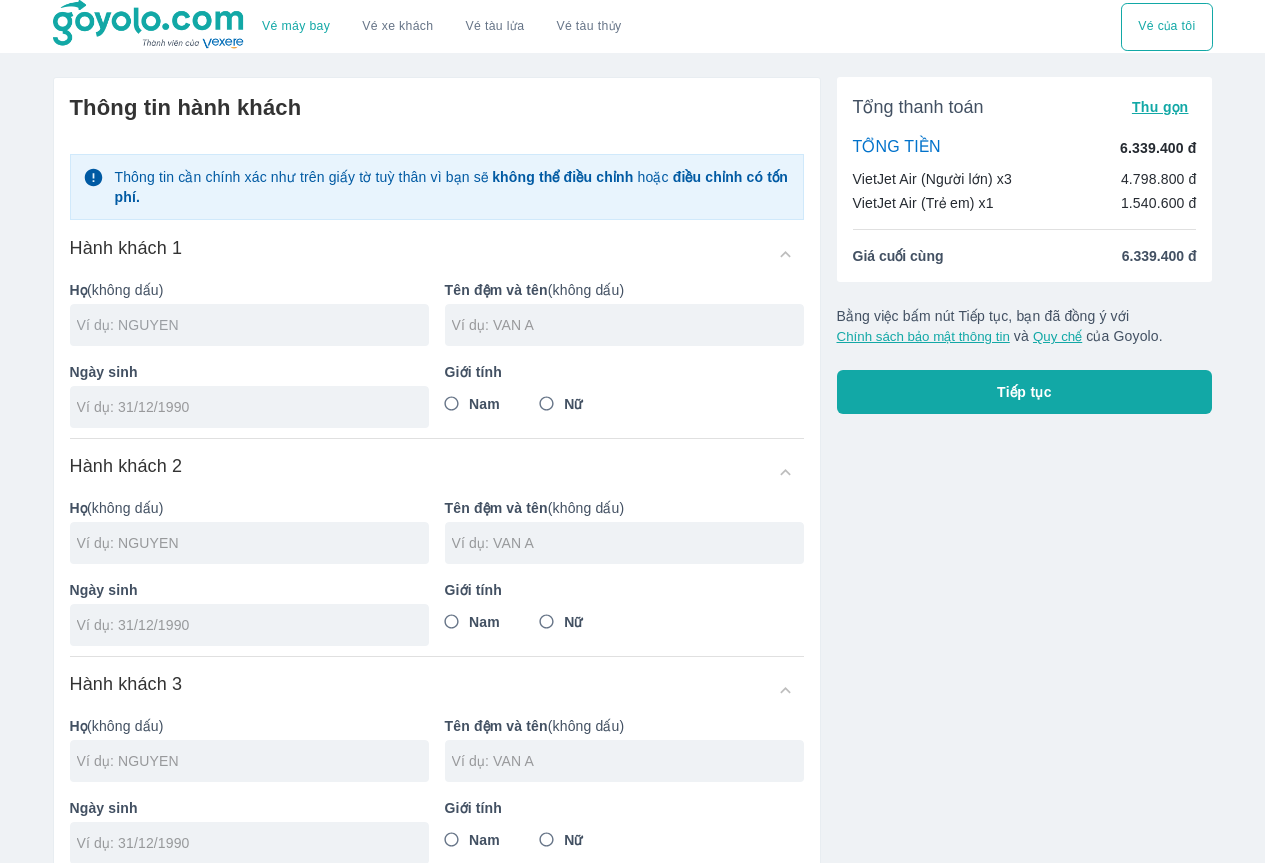 click at bounding box center [253, 325] 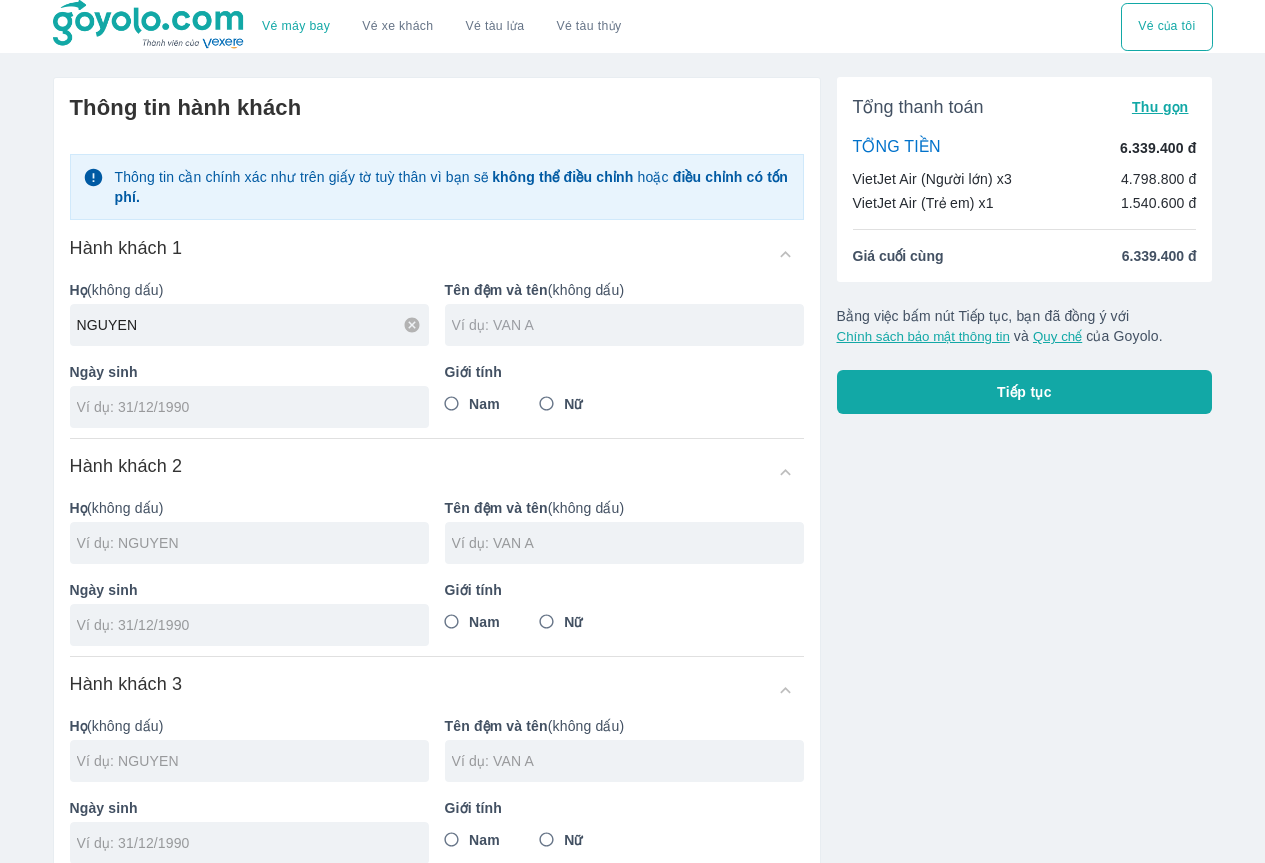 type on "NGUYEN" 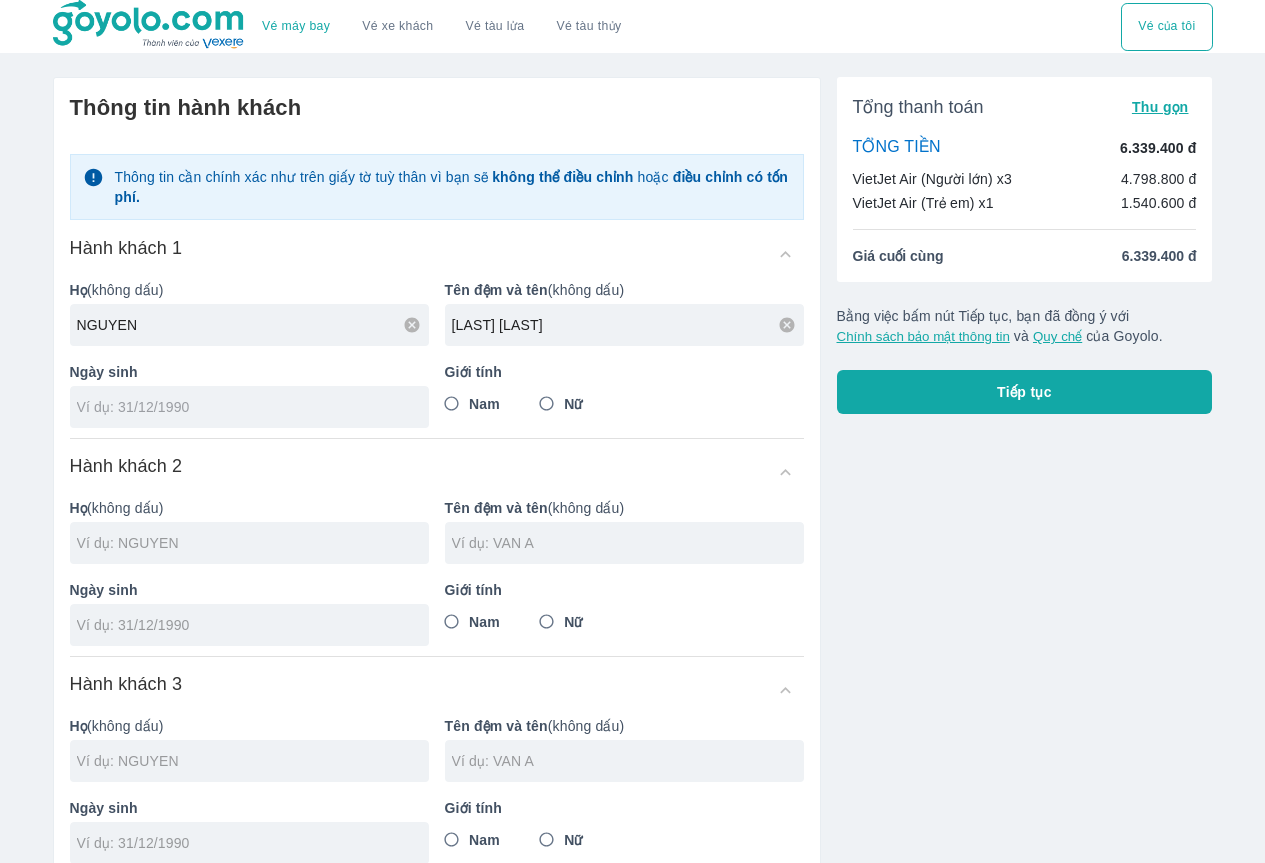 type on "[LAST] [LAST]" 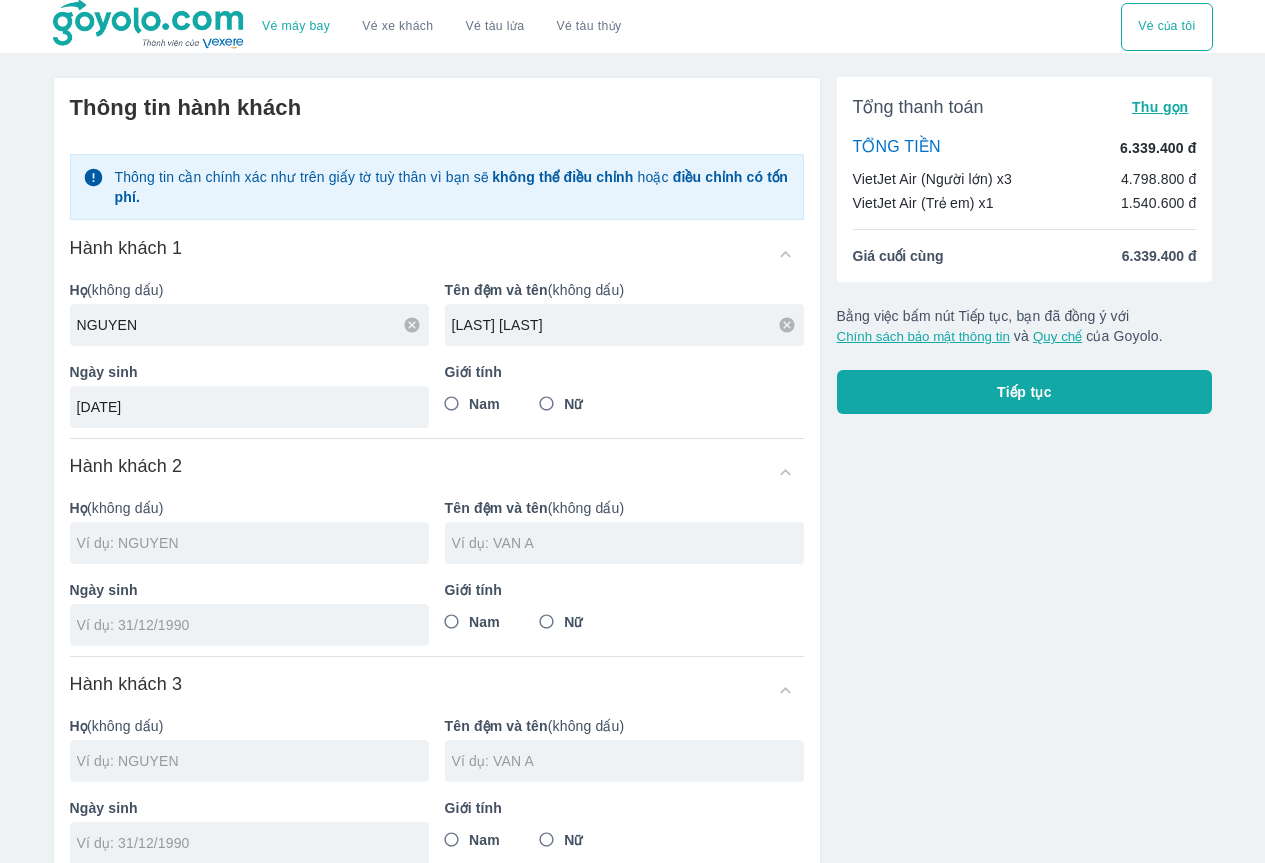 type on "[DATE]" 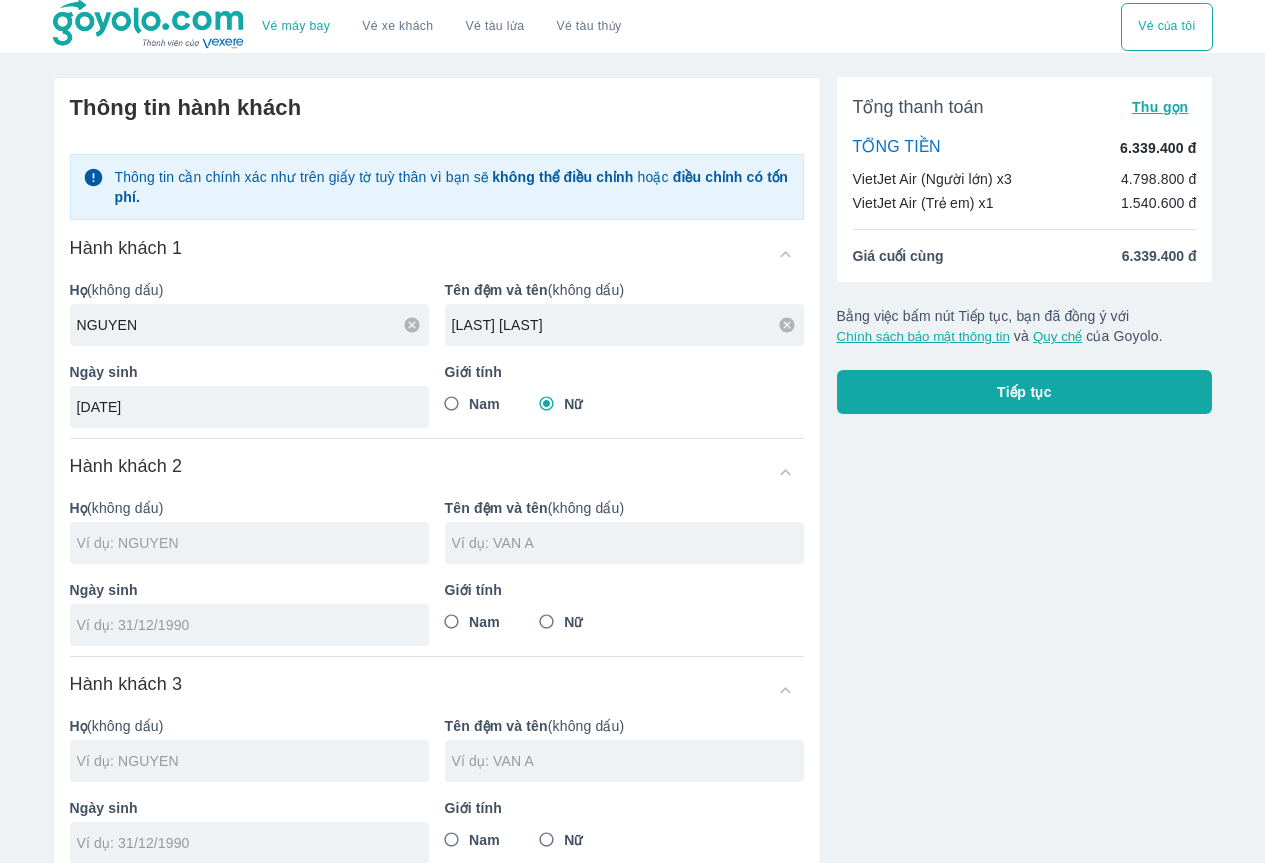 click at bounding box center [253, 543] 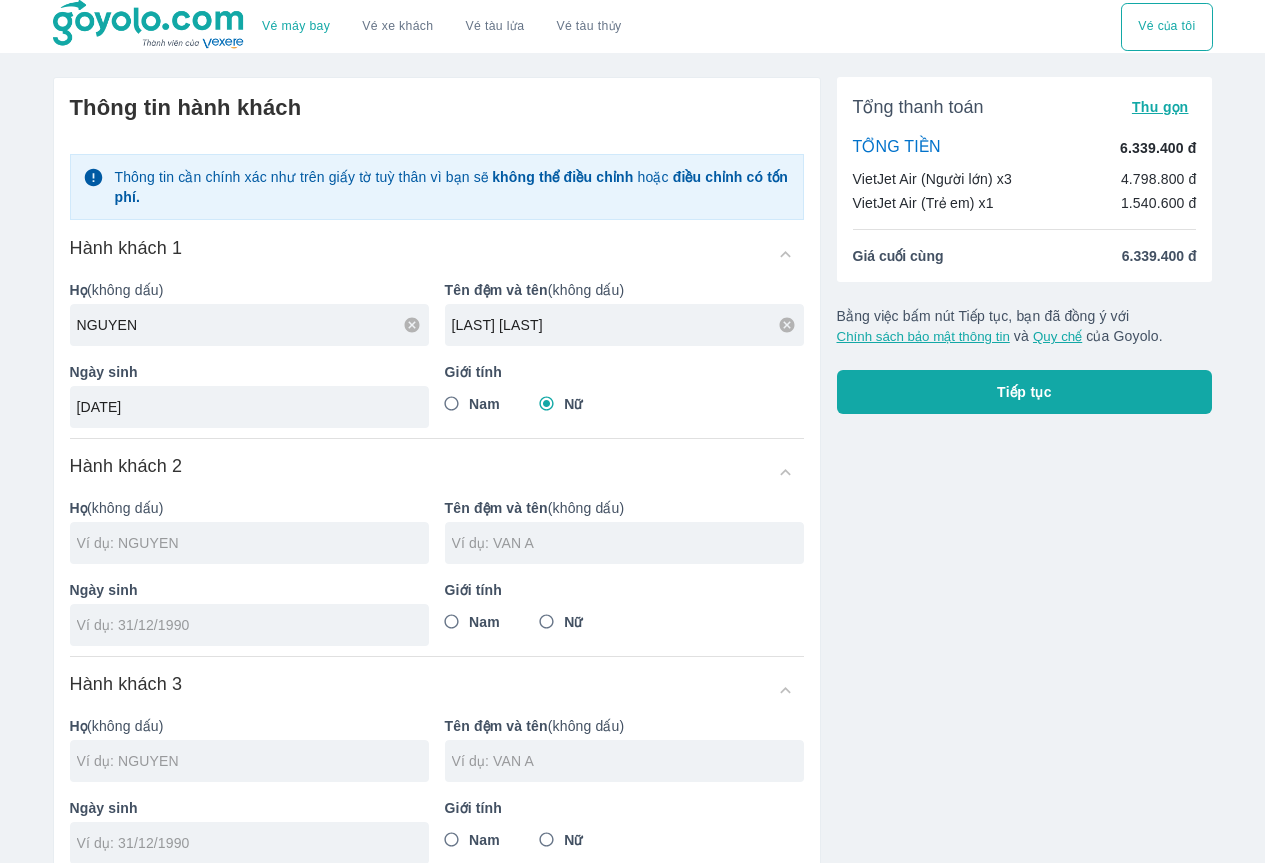 type on "NGUYEN" 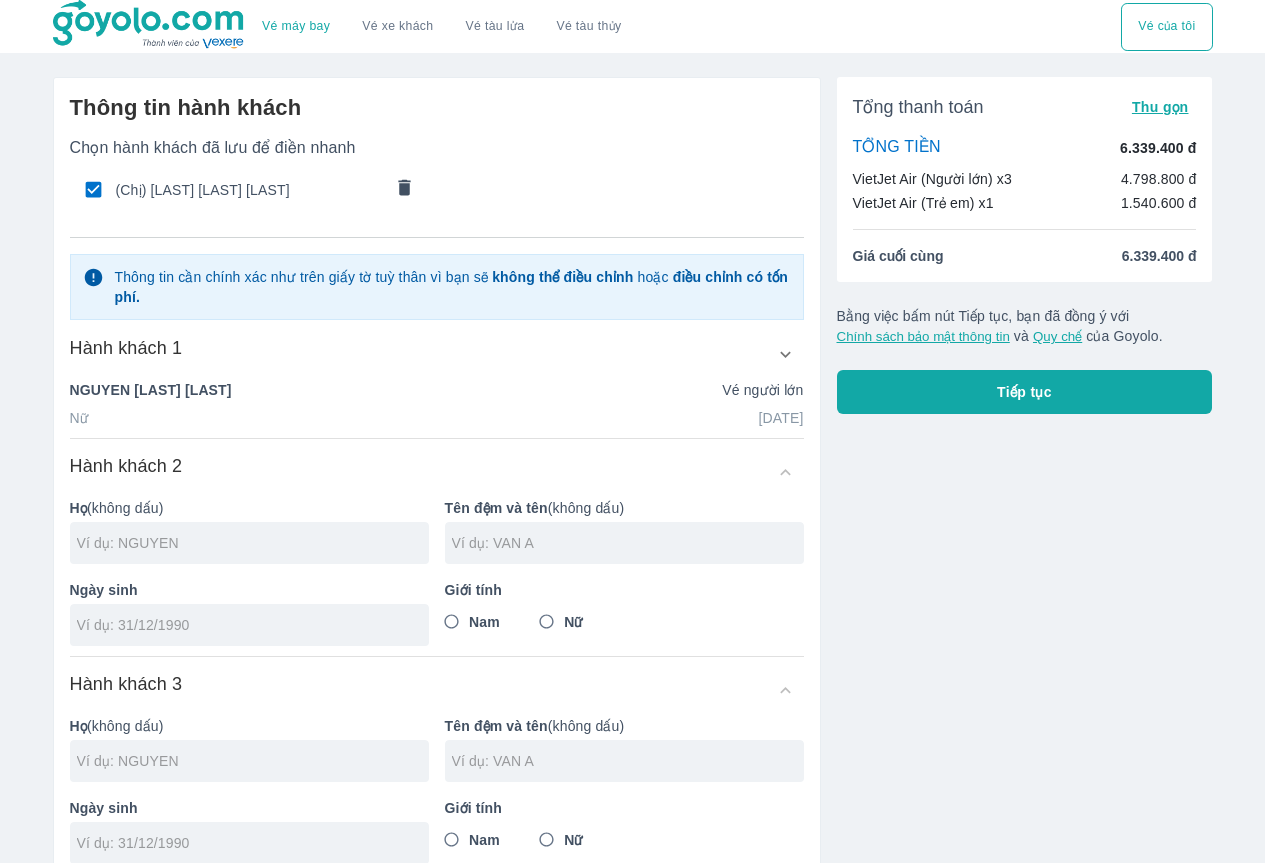 click 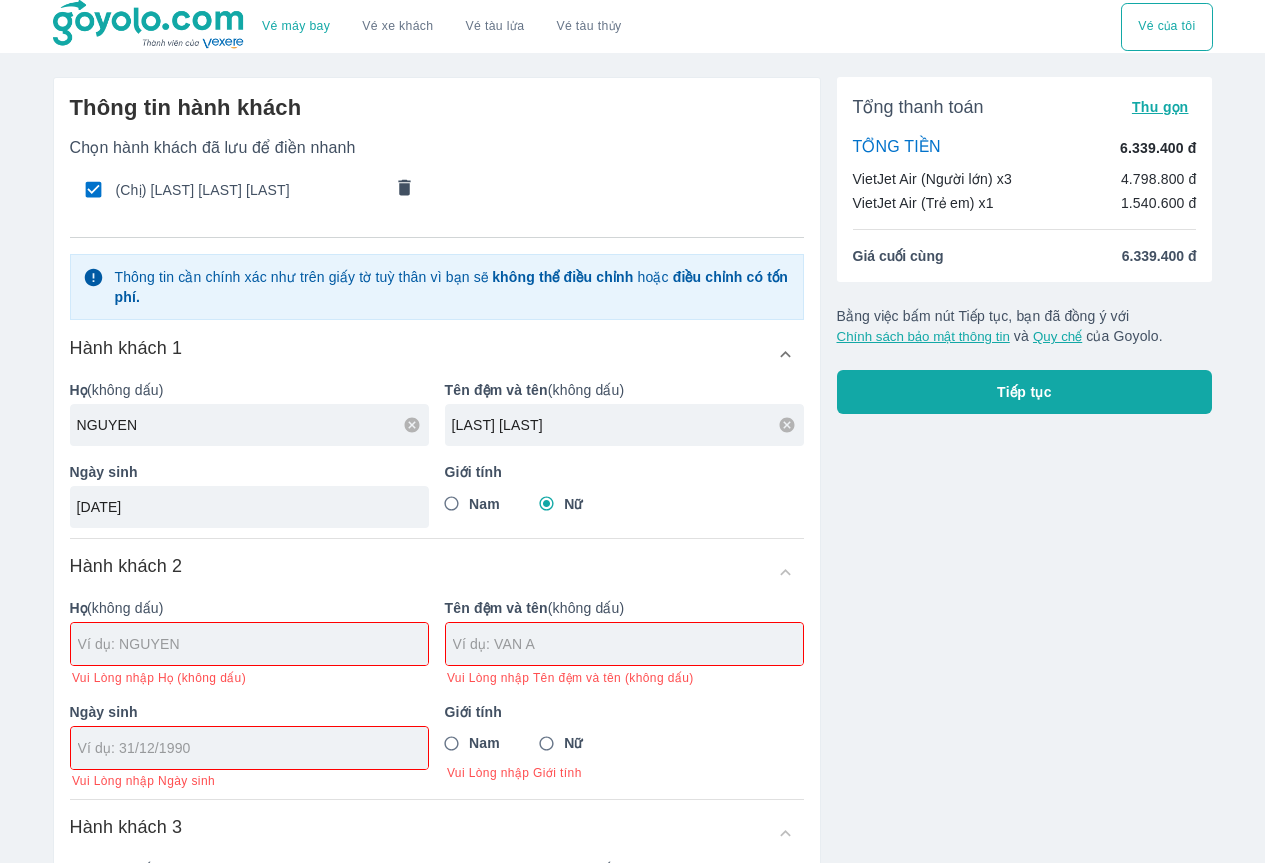 scroll, scrollTop: 200, scrollLeft: 0, axis: vertical 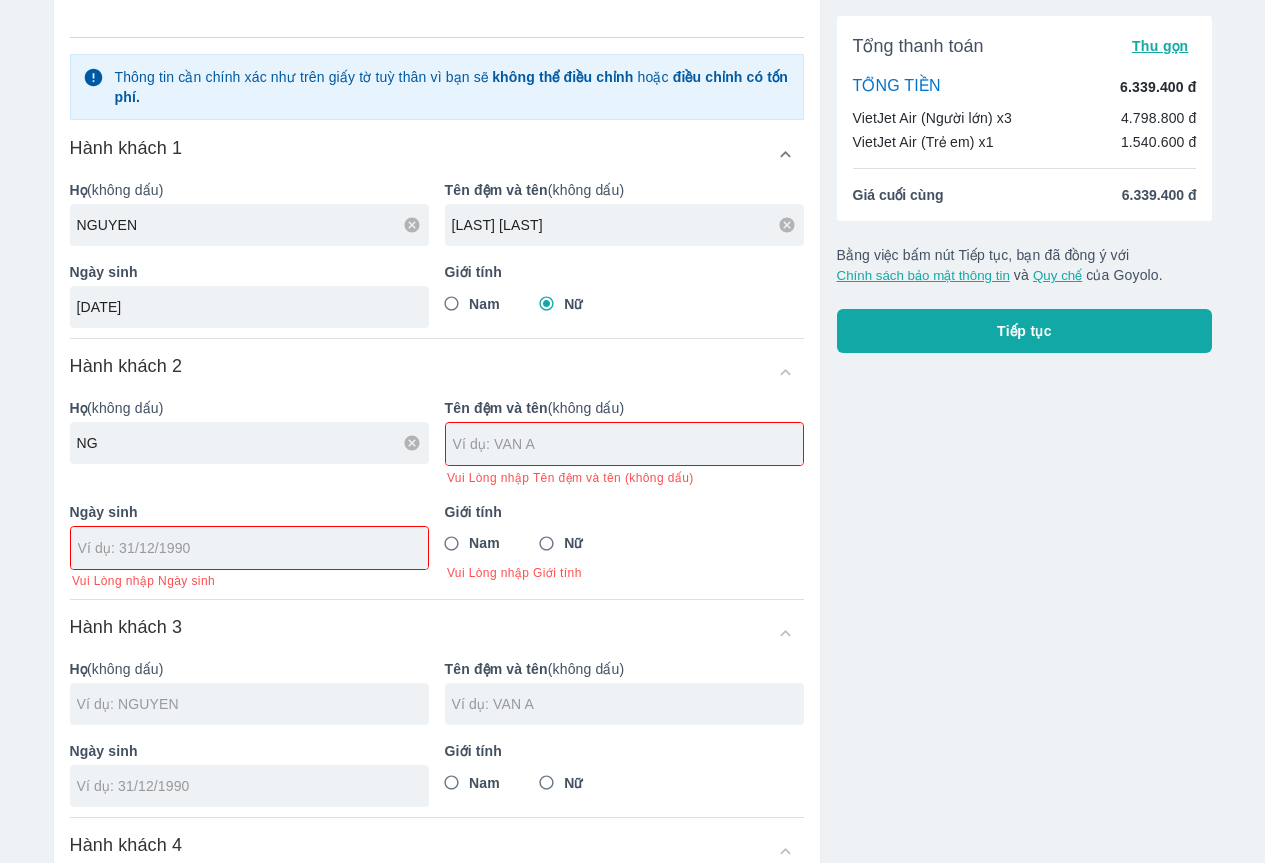 type on "N" 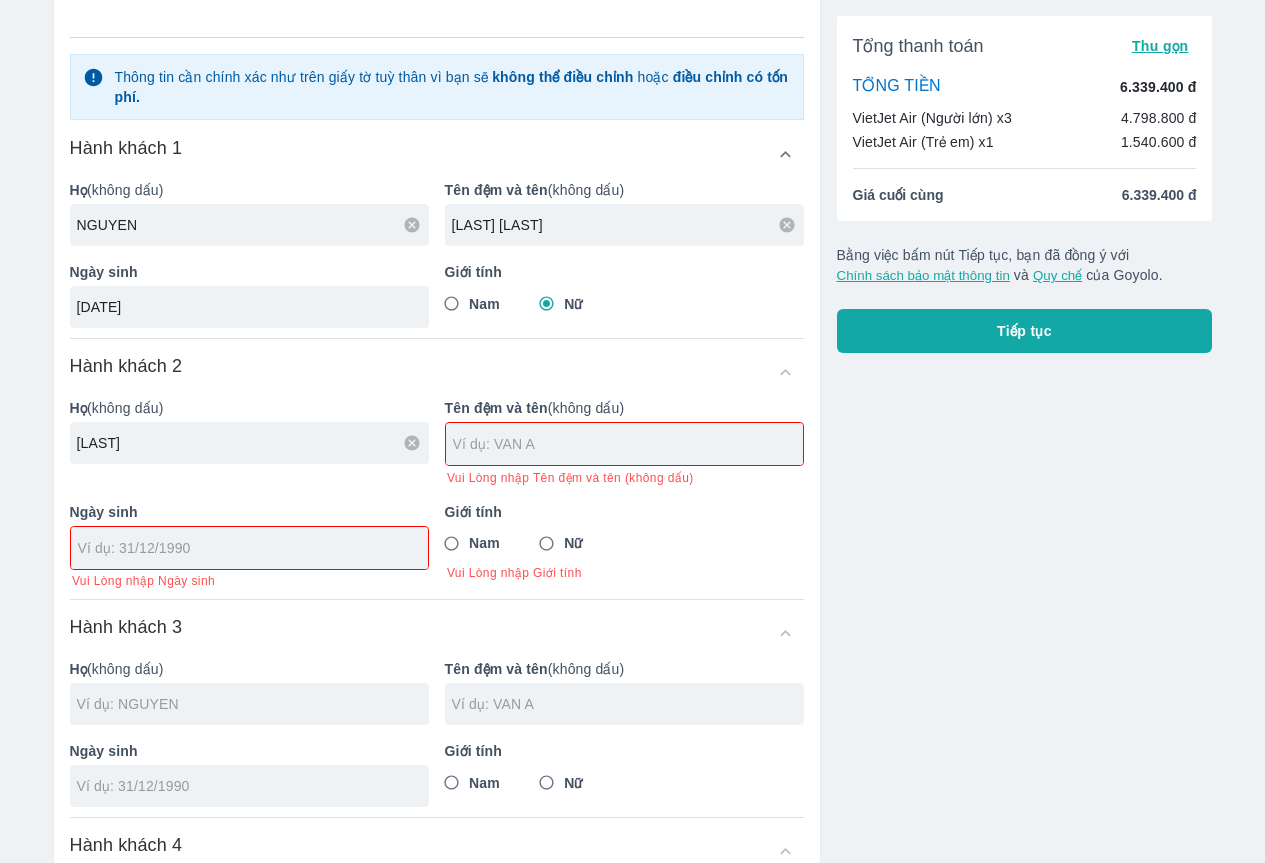 type on "[LAST]" 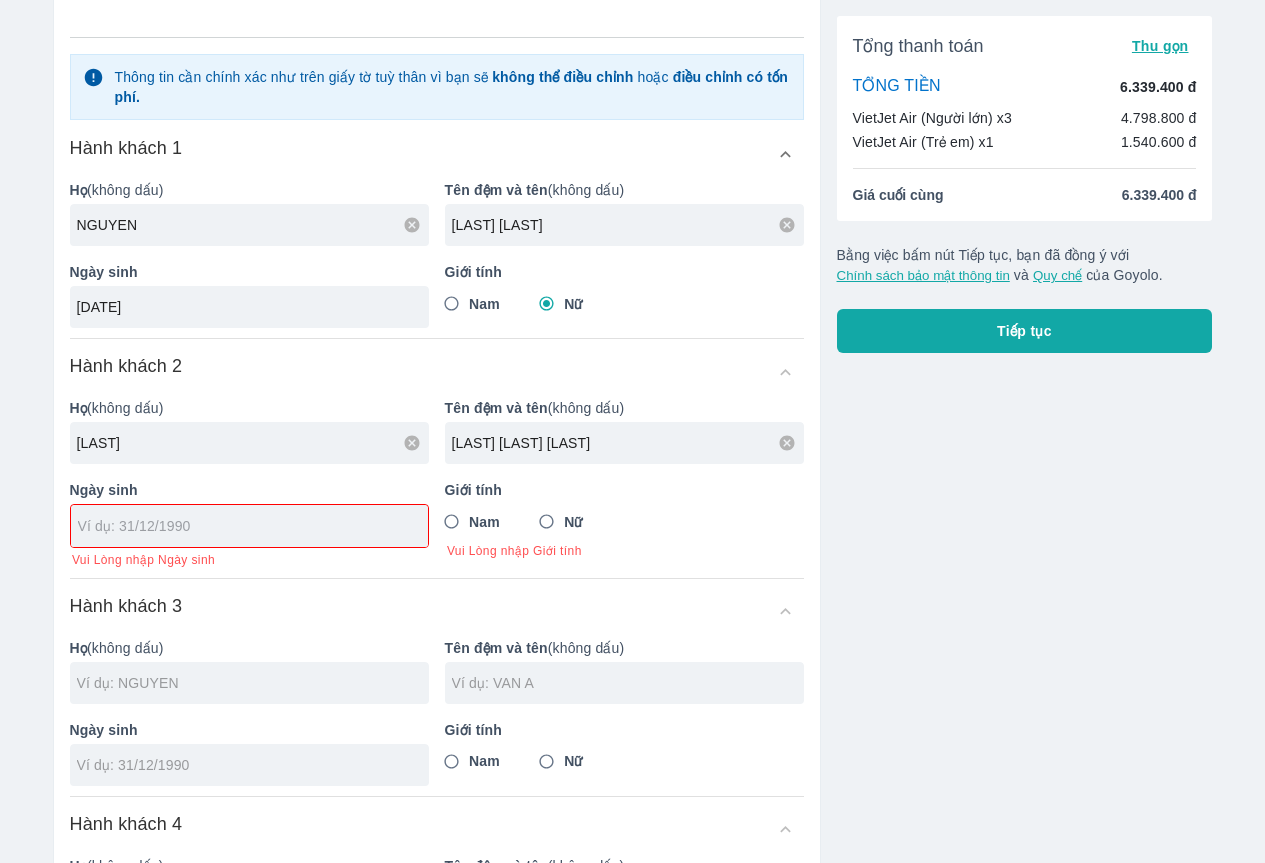 type on "[LAST] [LAST] [LAST]" 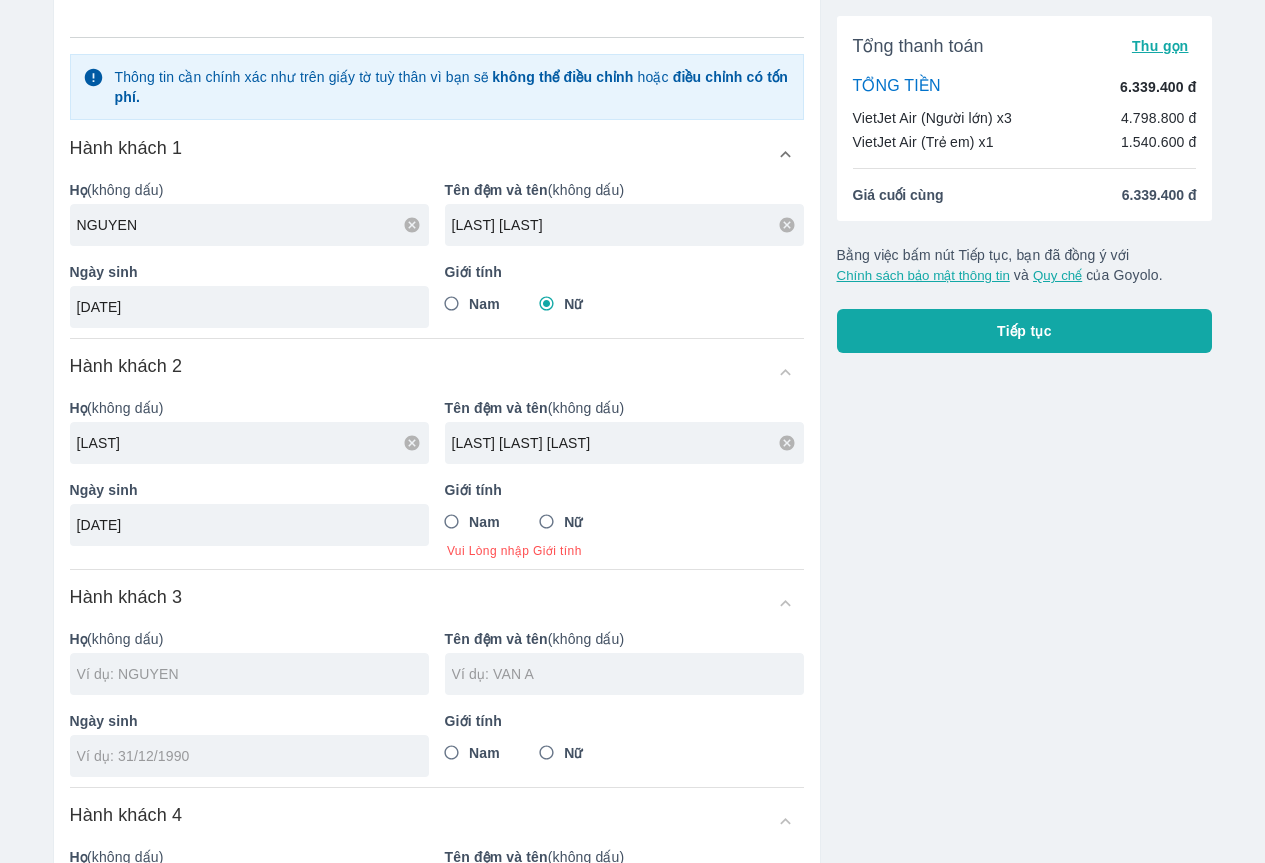 type on "[DATE]" 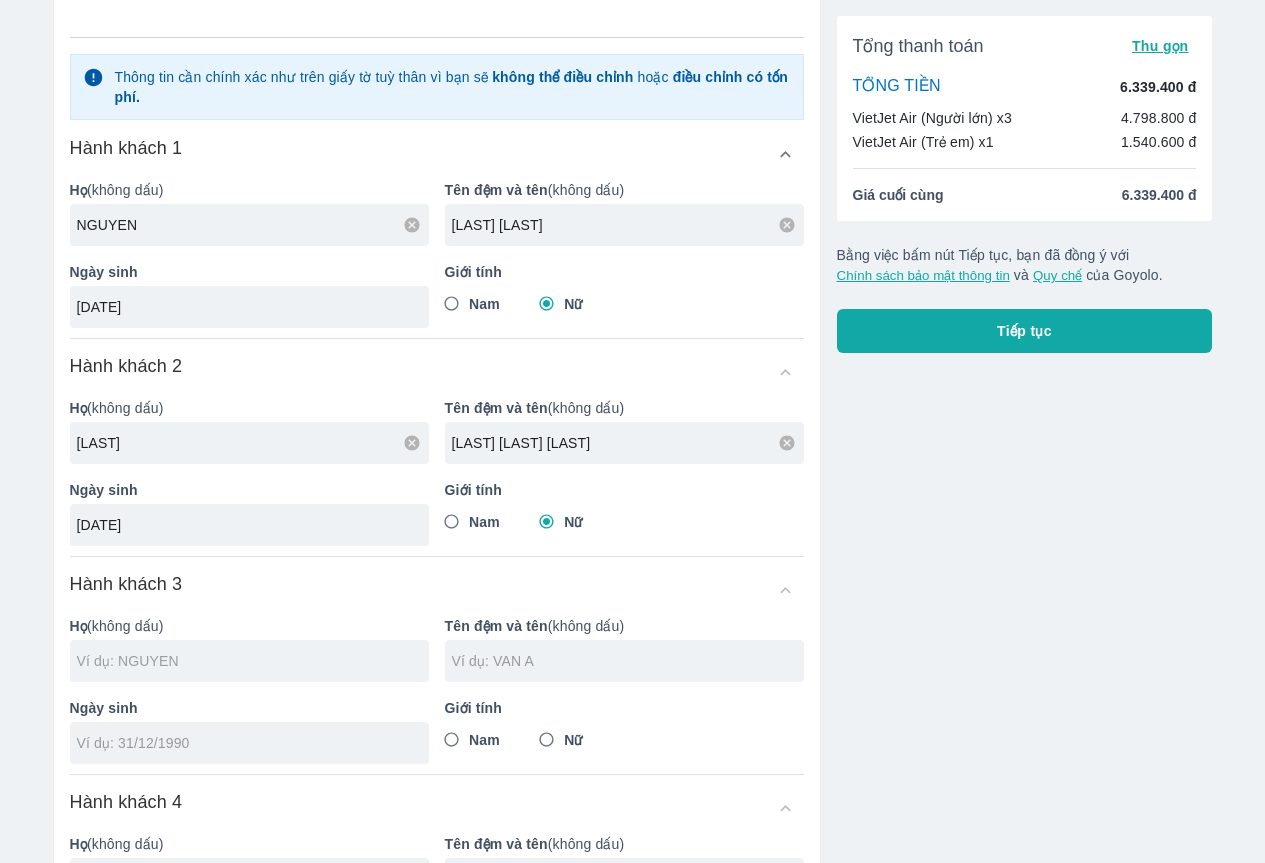 drag, startPoint x: 98, startPoint y: 663, endPoint x: 262, endPoint y: 662, distance: 164.00305 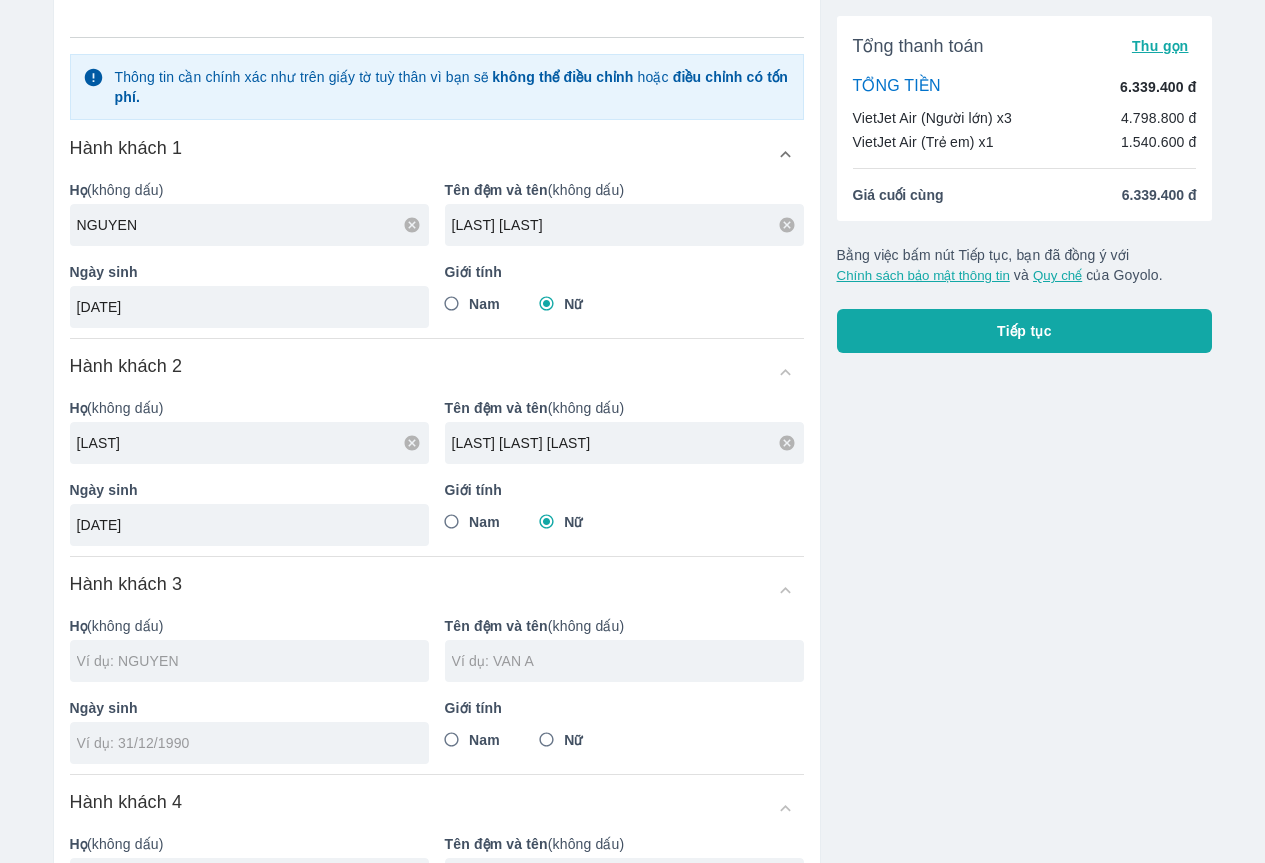 type on "[LAST]" 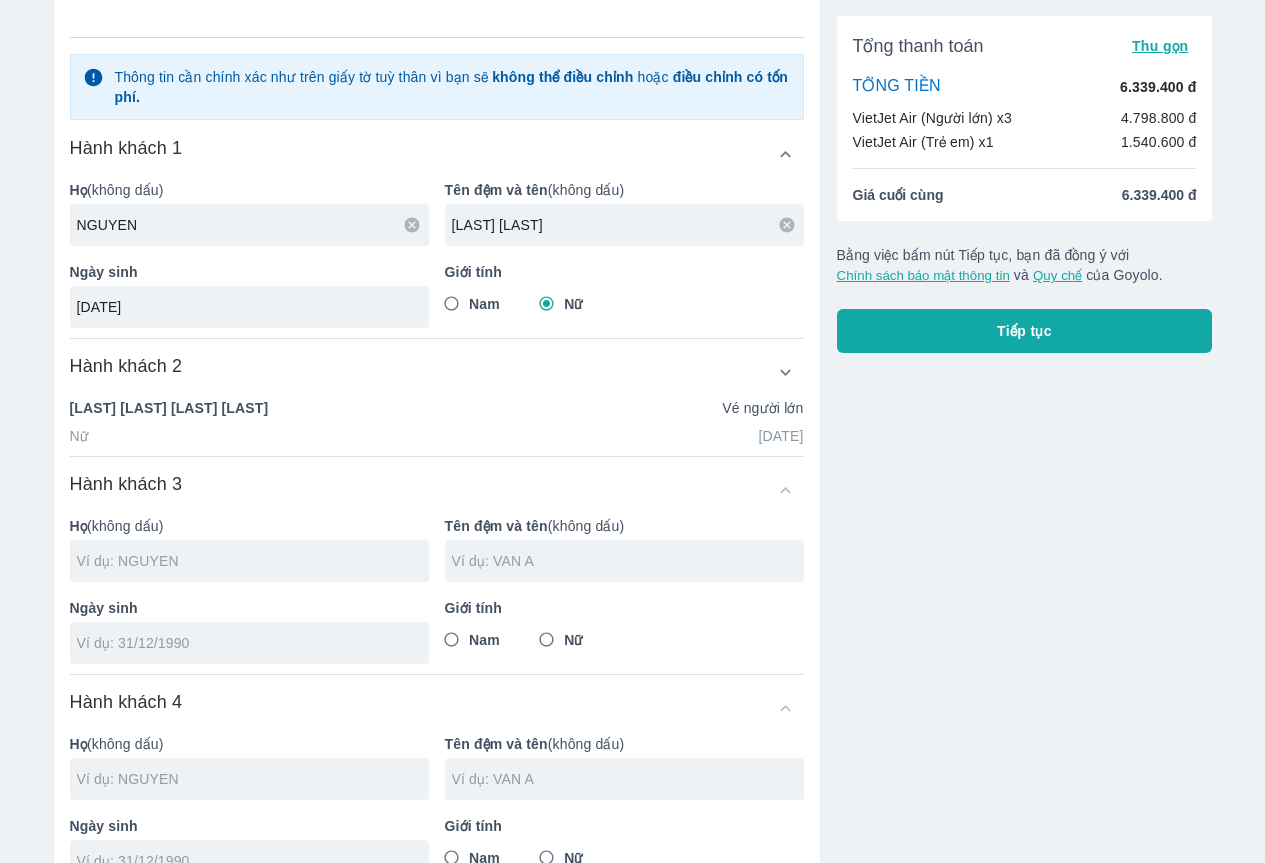 scroll, scrollTop: 300, scrollLeft: 0, axis: vertical 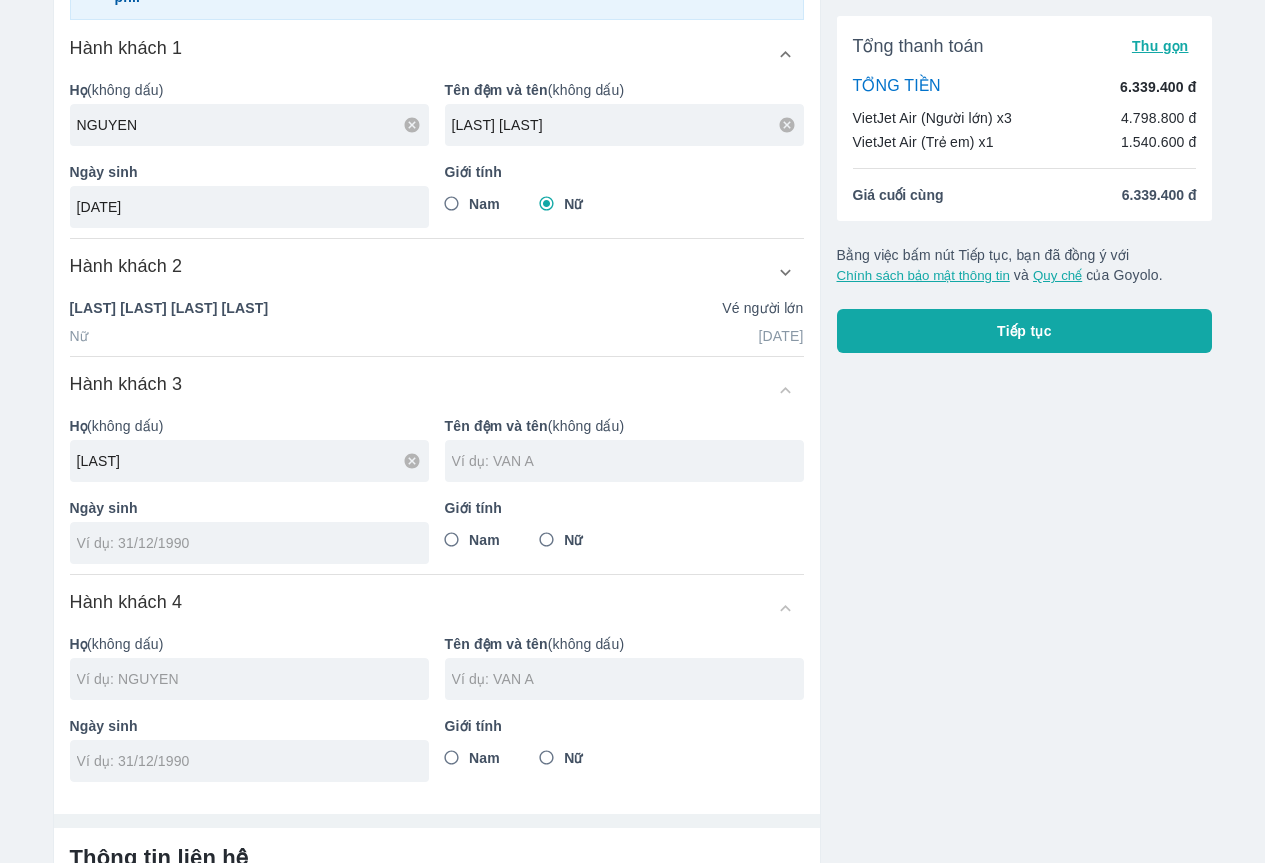 type on "D" 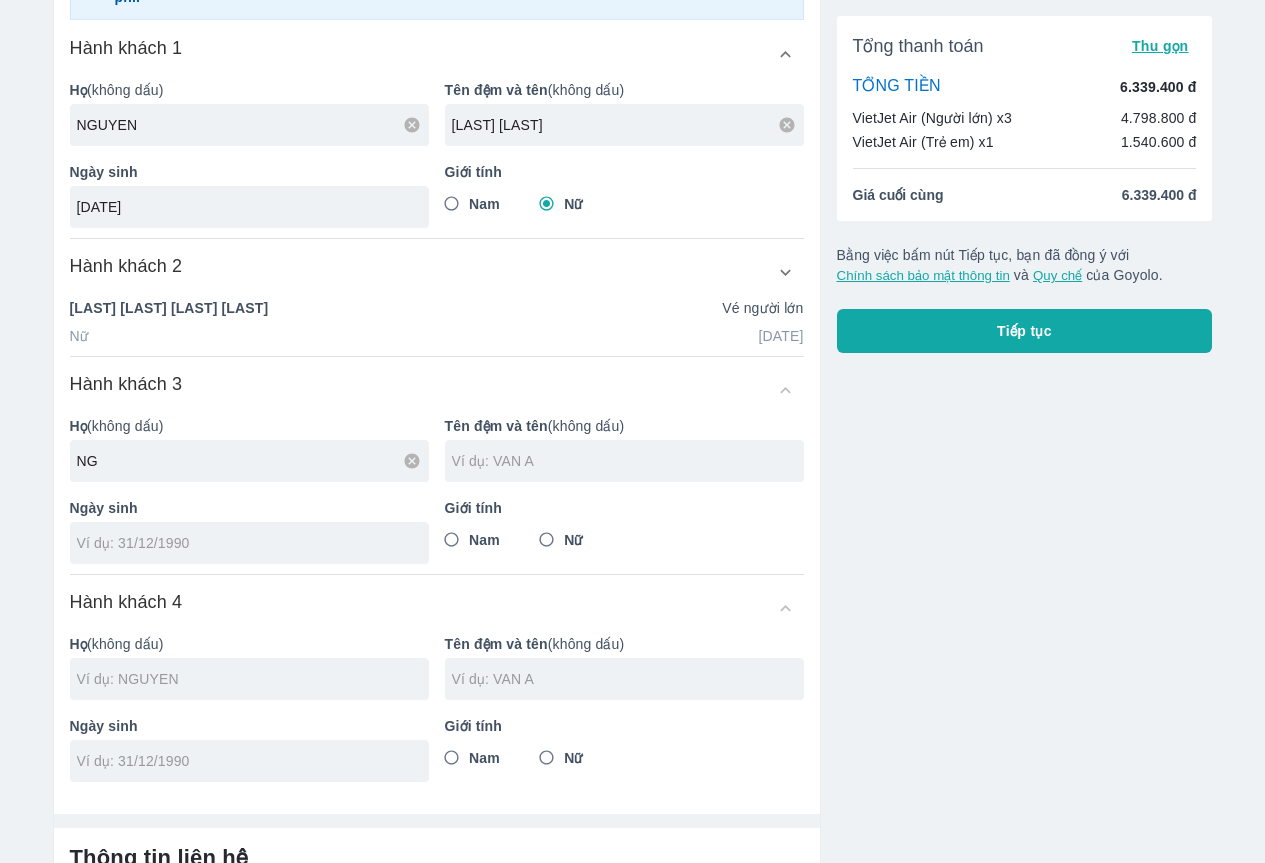 type on "N" 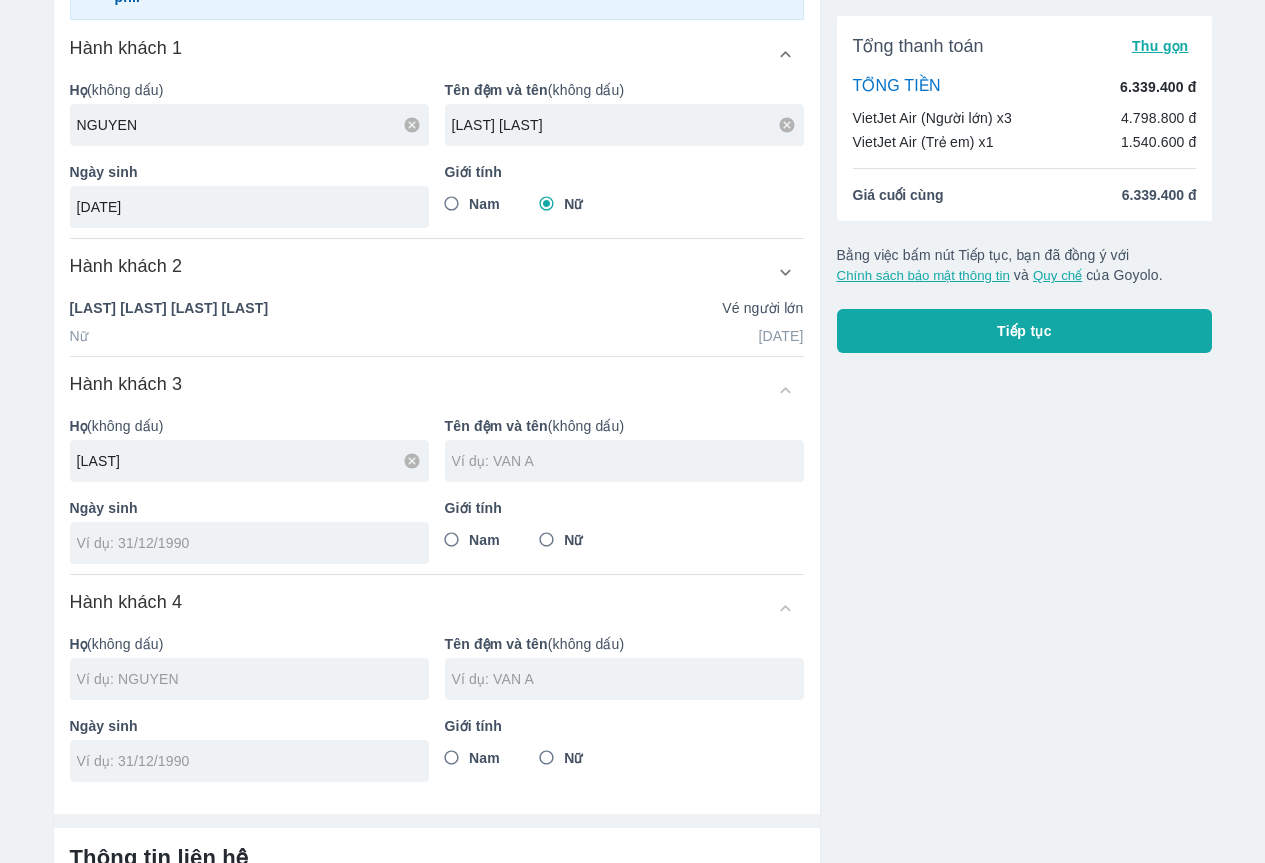 type on "[LAST]" 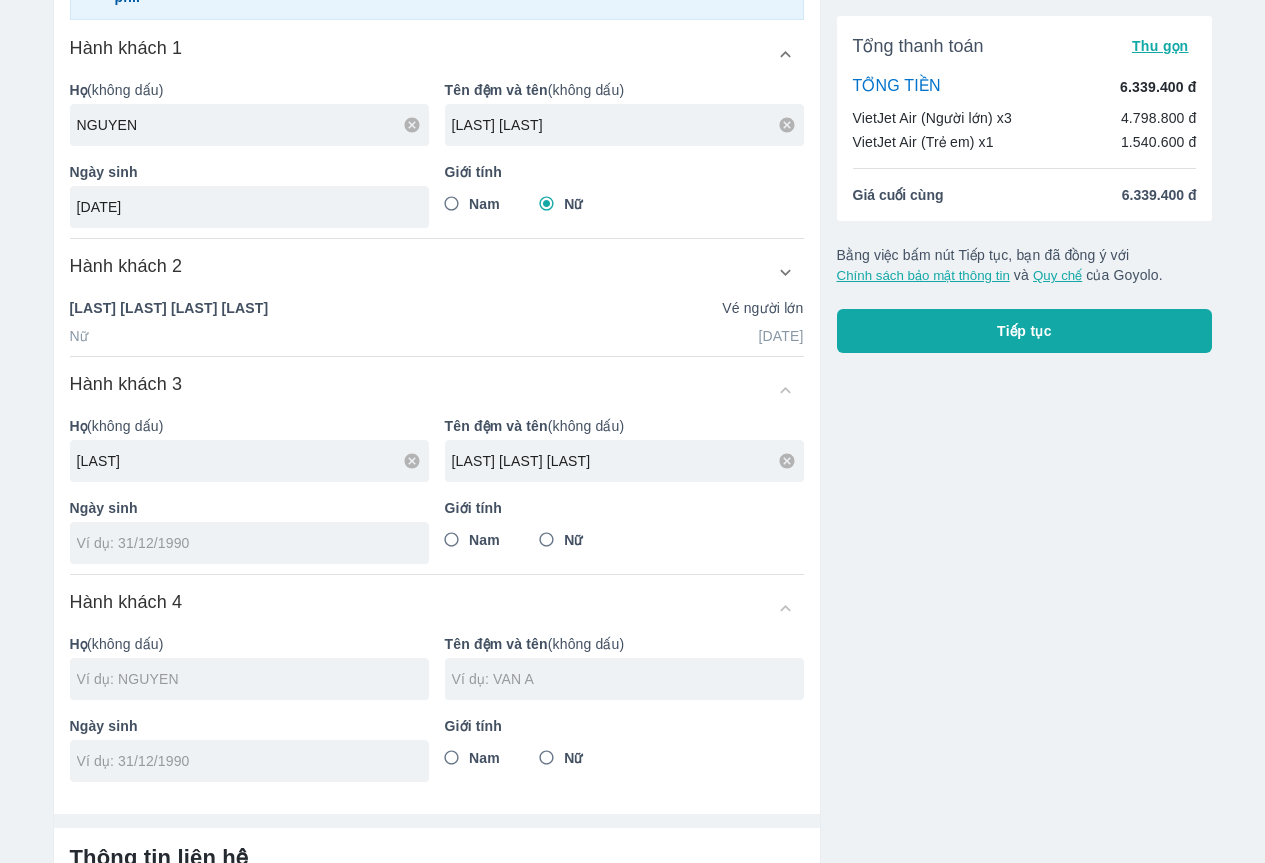 type on "[LAST] [LAST] [LAST]" 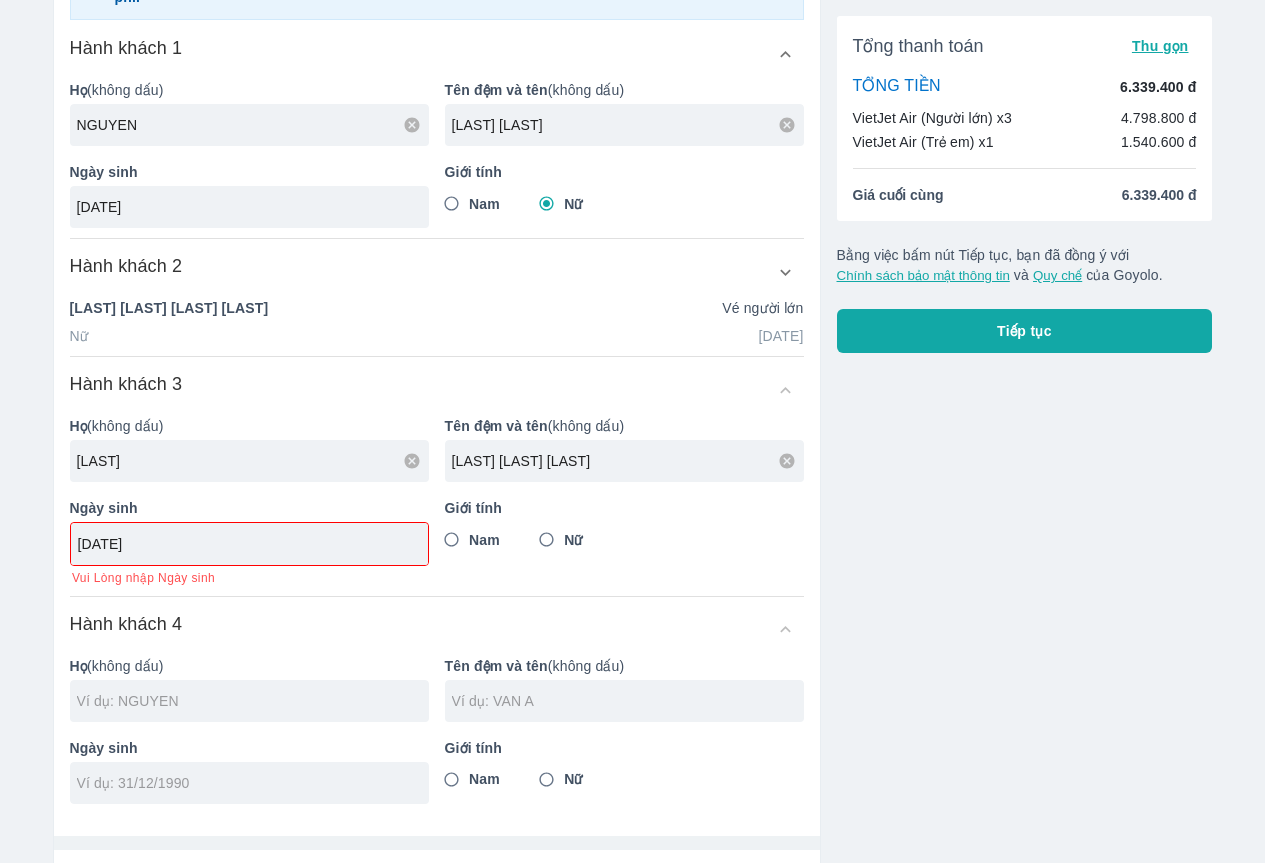 type on "[DATE]" 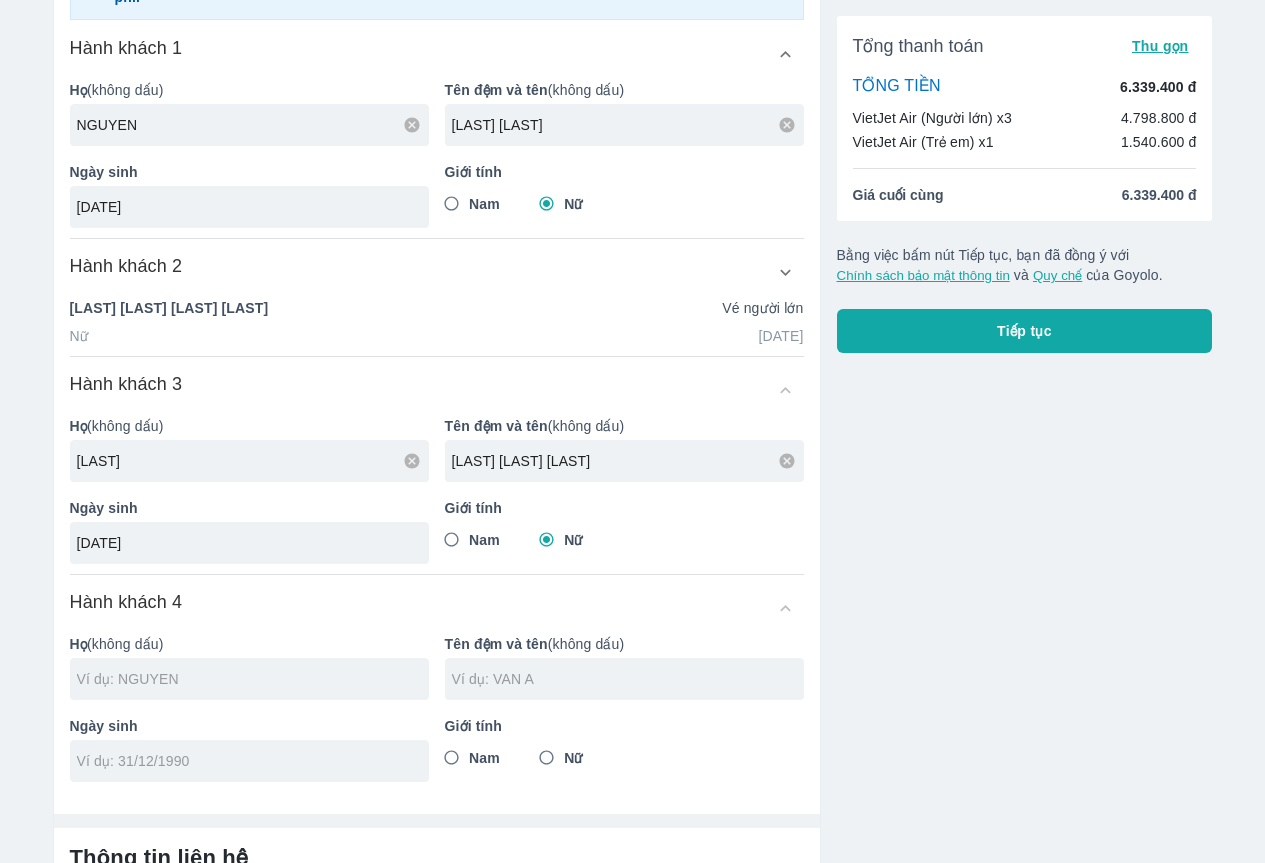 scroll, scrollTop: 400, scrollLeft: 0, axis: vertical 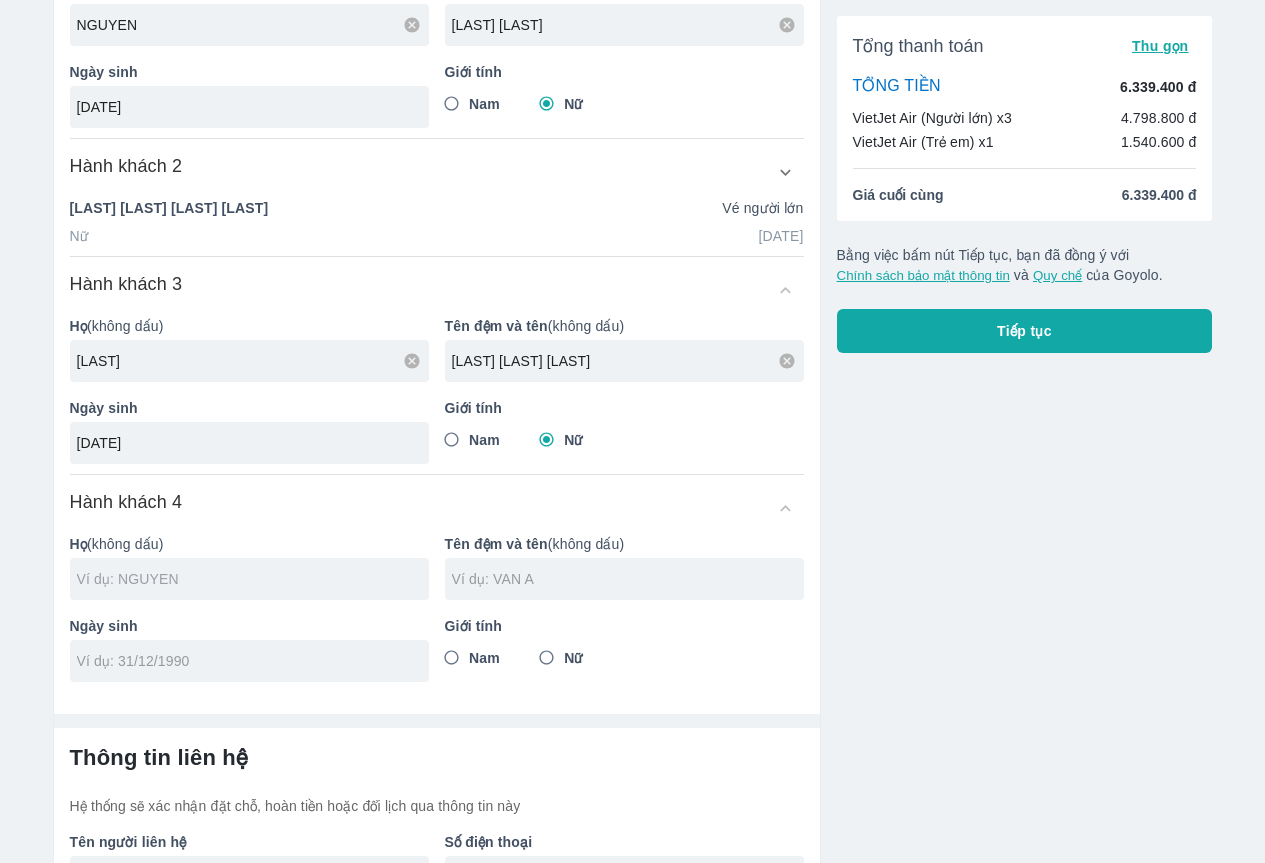 click at bounding box center [253, 579] 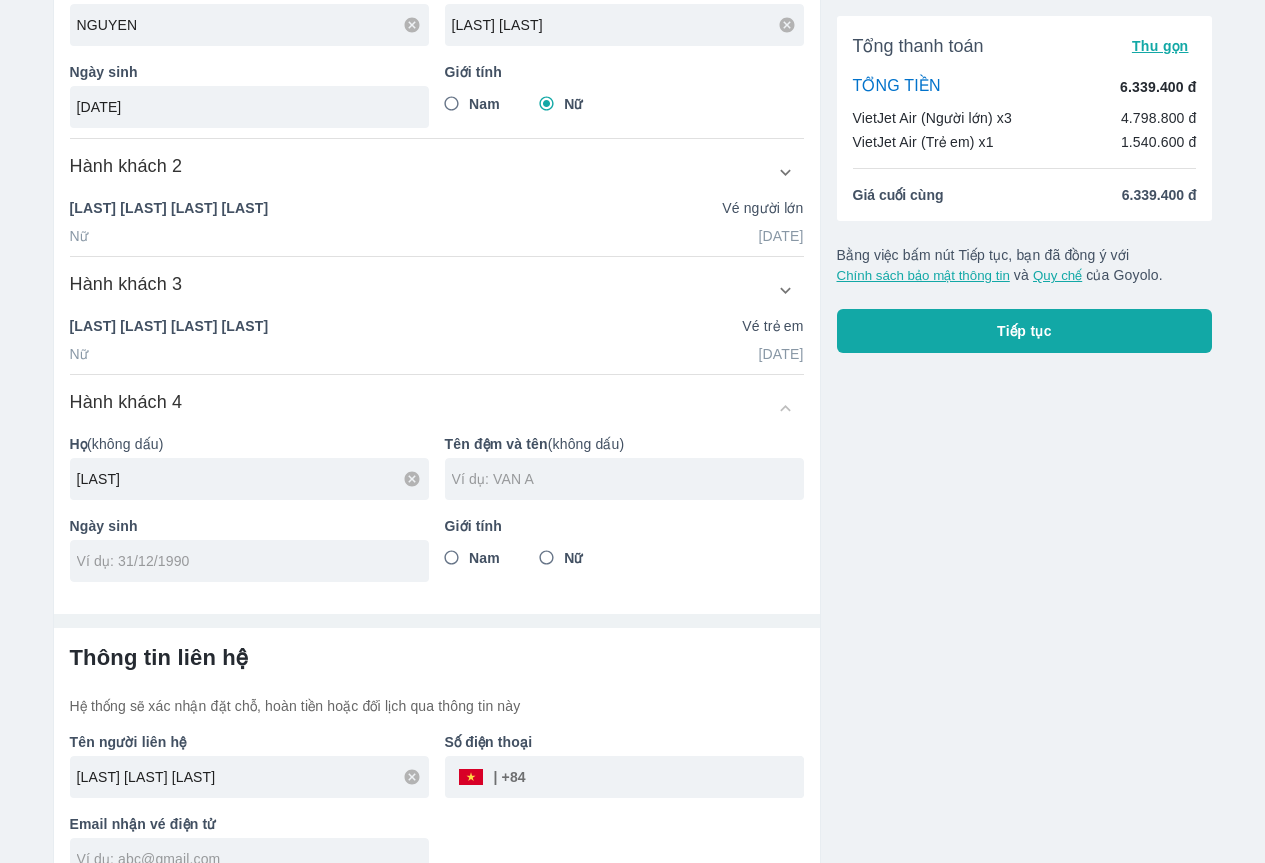 scroll, scrollTop: 357, scrollLeft: 0, axis: vertical 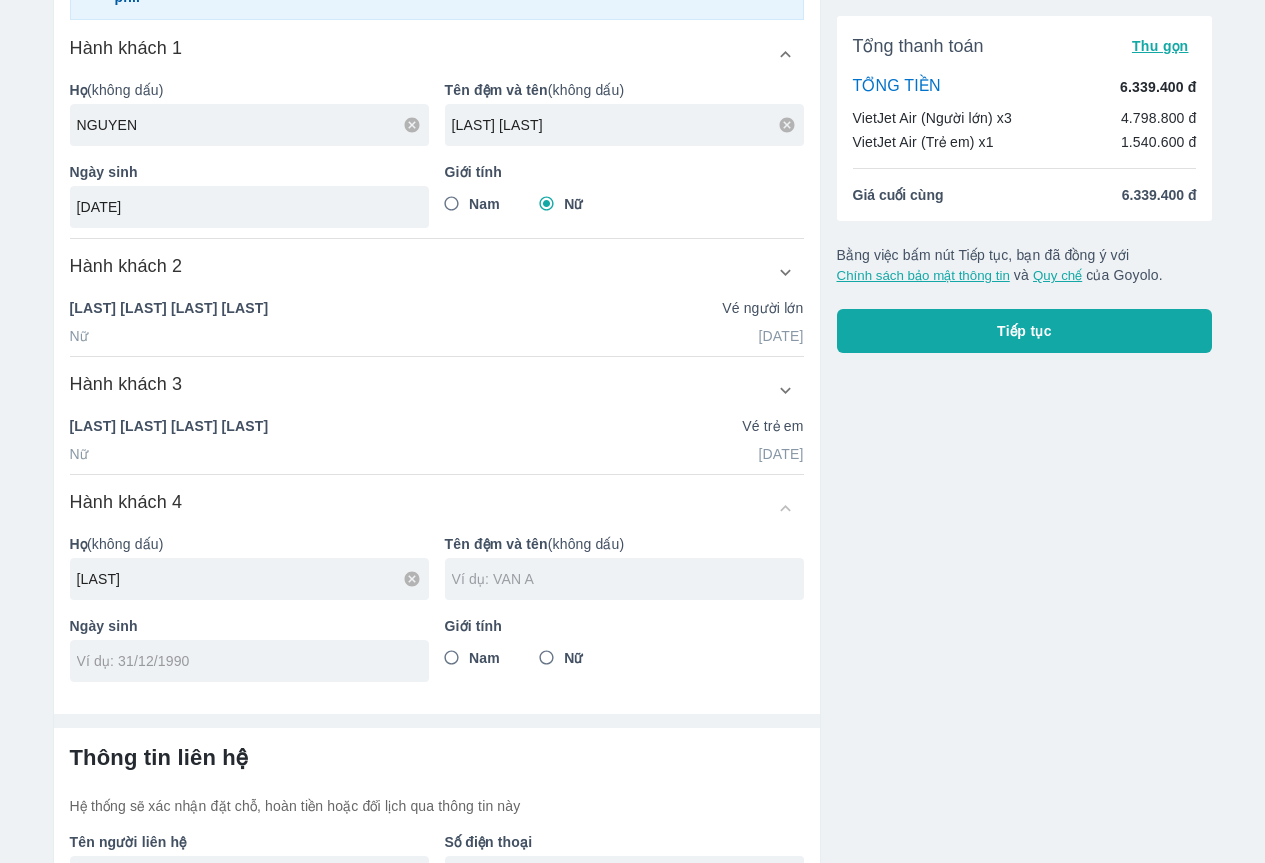 type on "[LAST]" 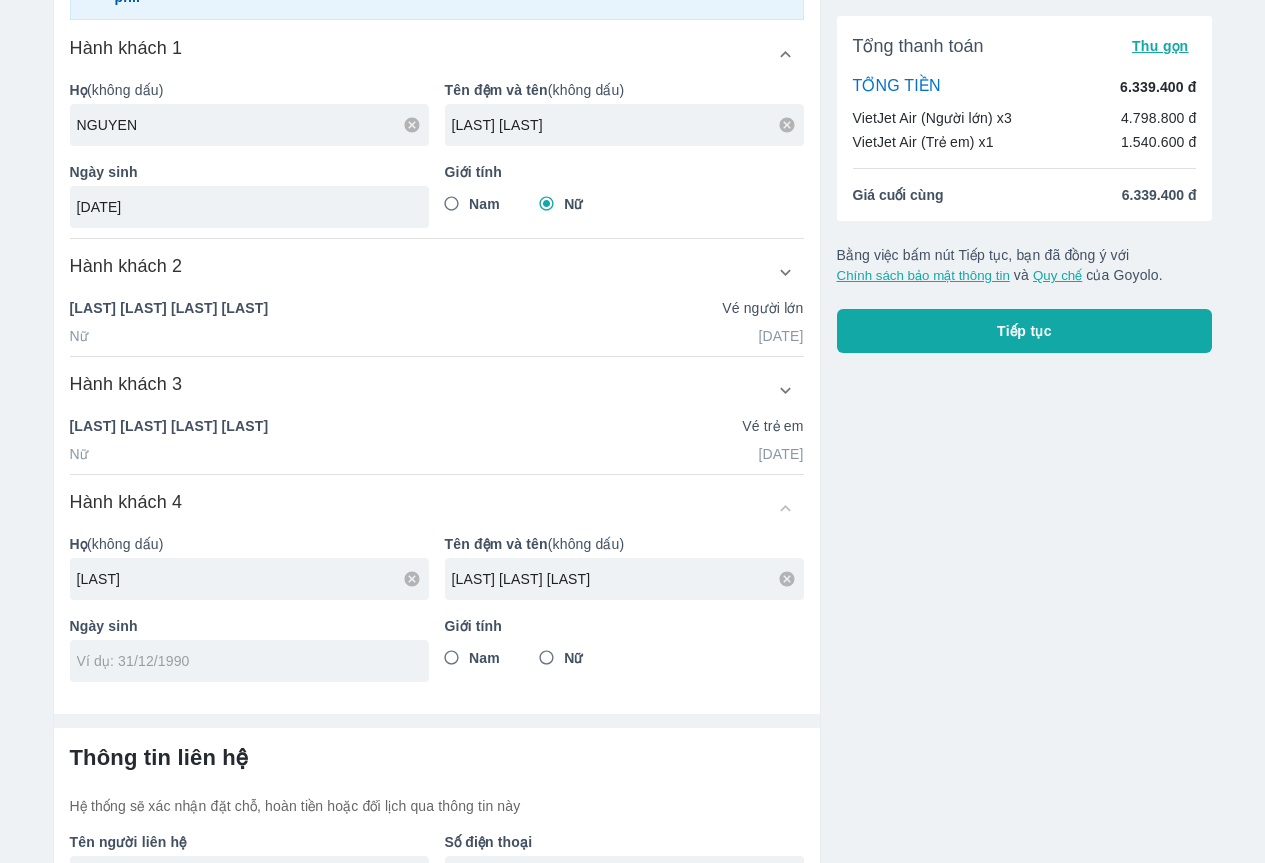 type on "[LAST] [LAST] [LAST]" 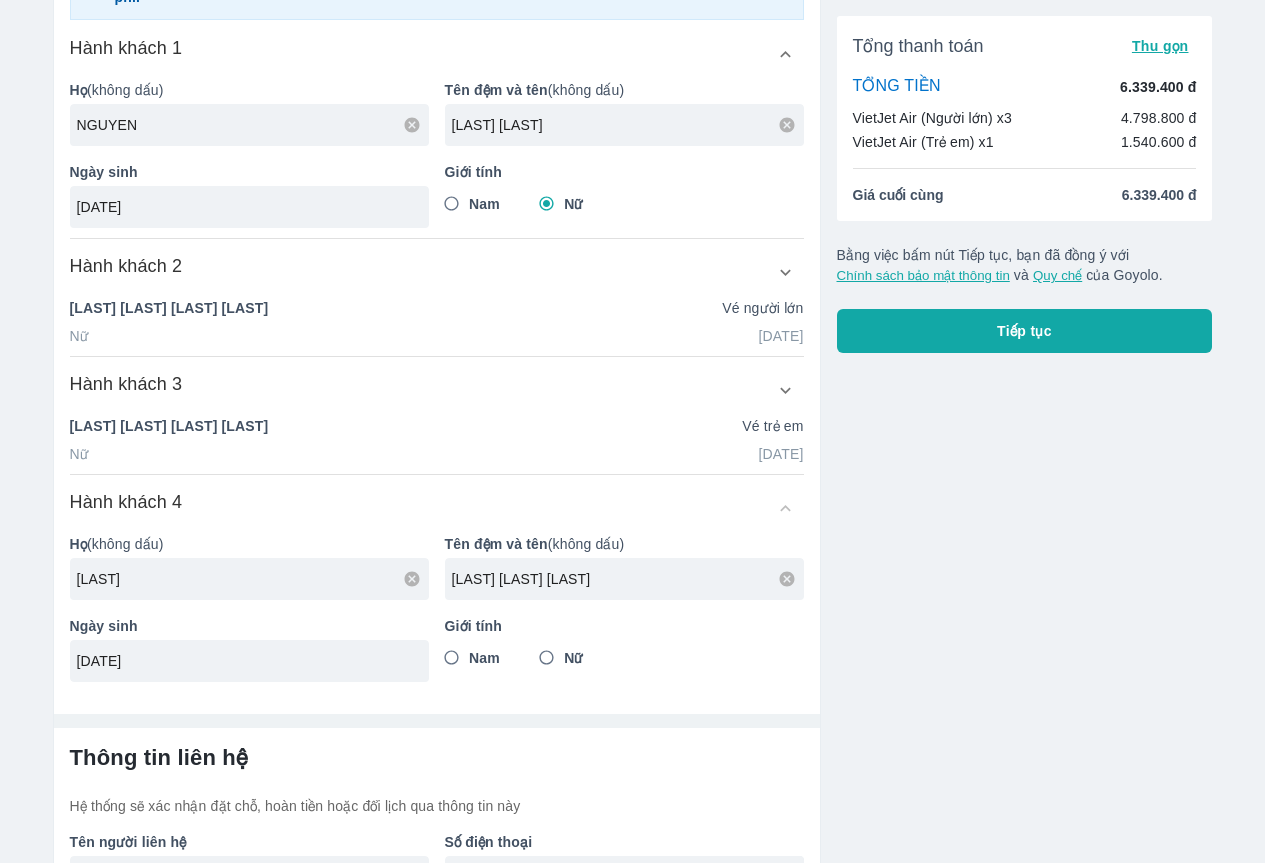 type on "[DATE]" 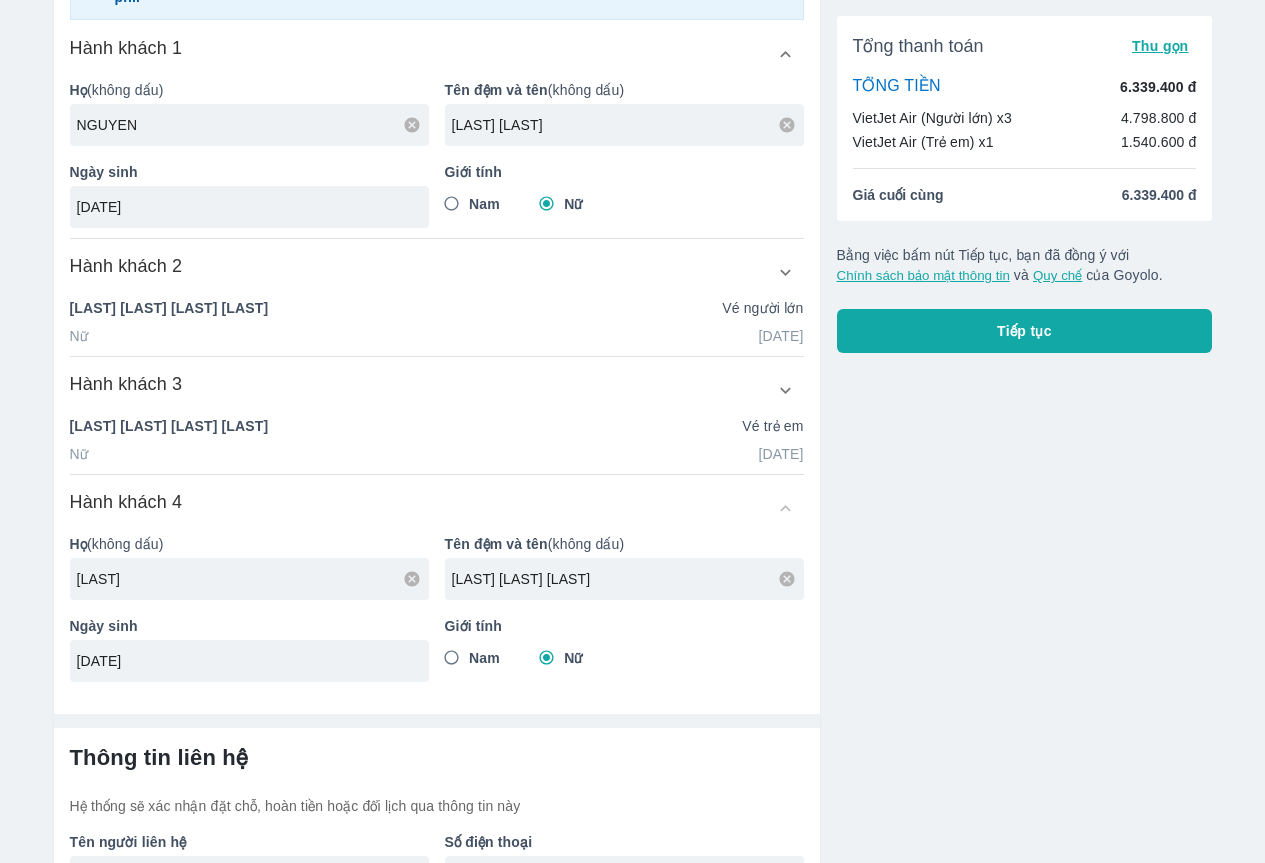 scroll, scrollTop: 492, scrollLeft: 0, axis: vertical 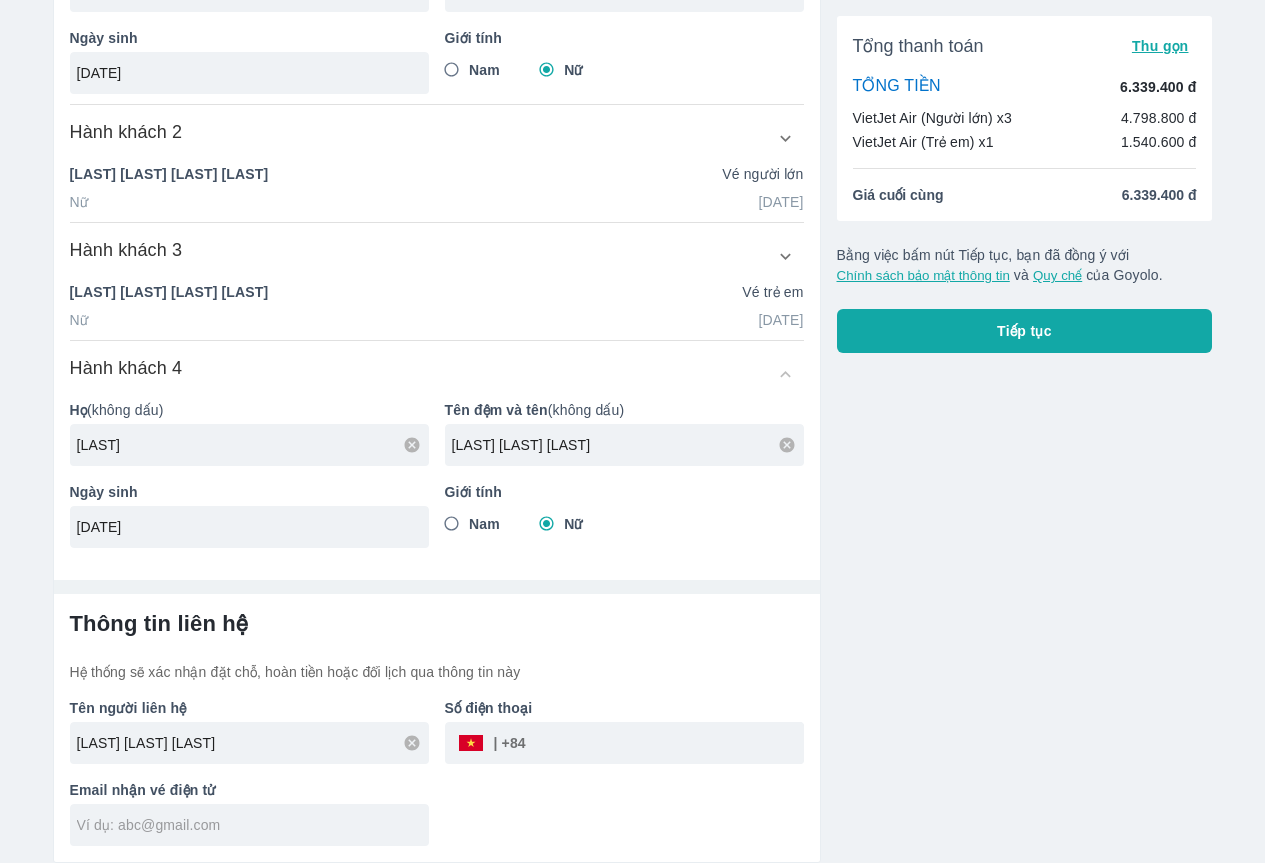 click at bounding box center (665, 743) 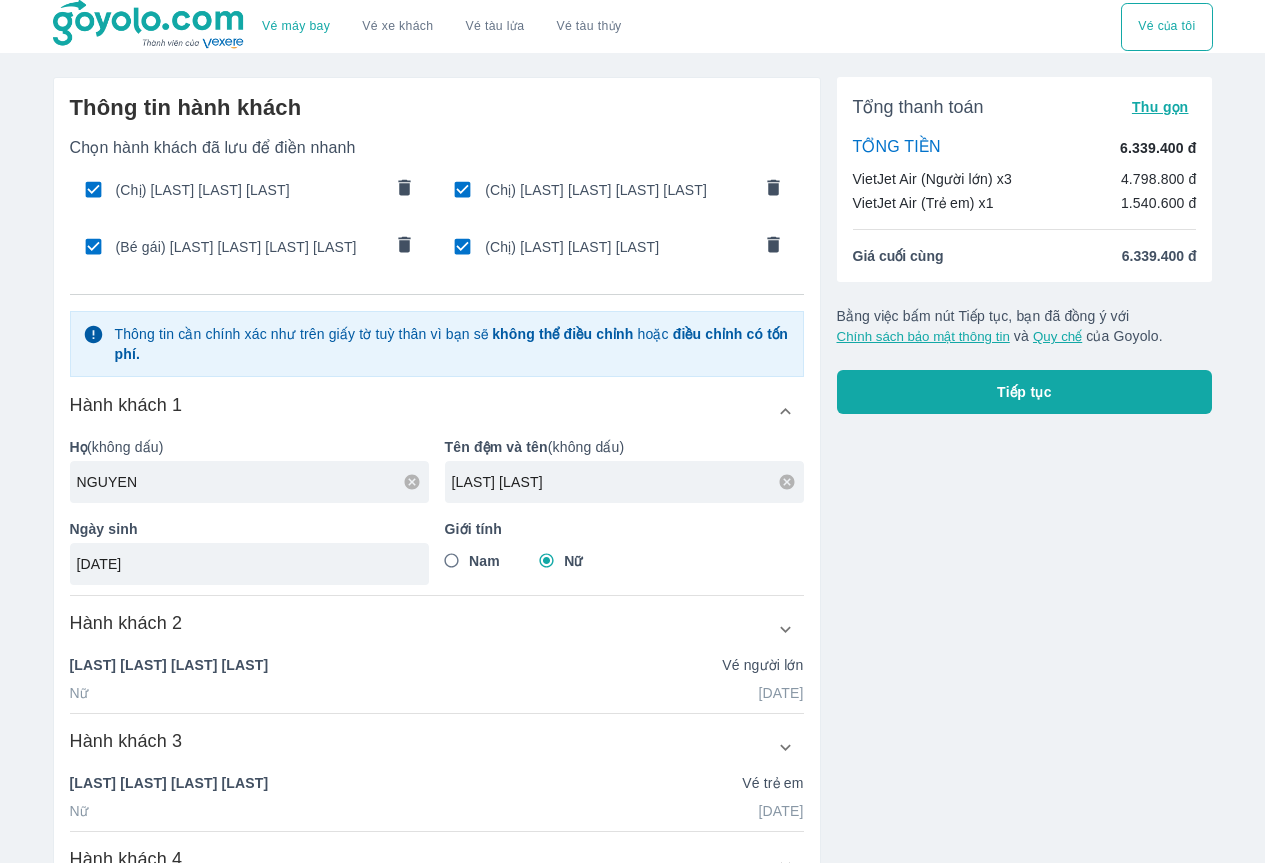 scroll, scrollTop: 200, scrollLeft: 0, axis: vertical 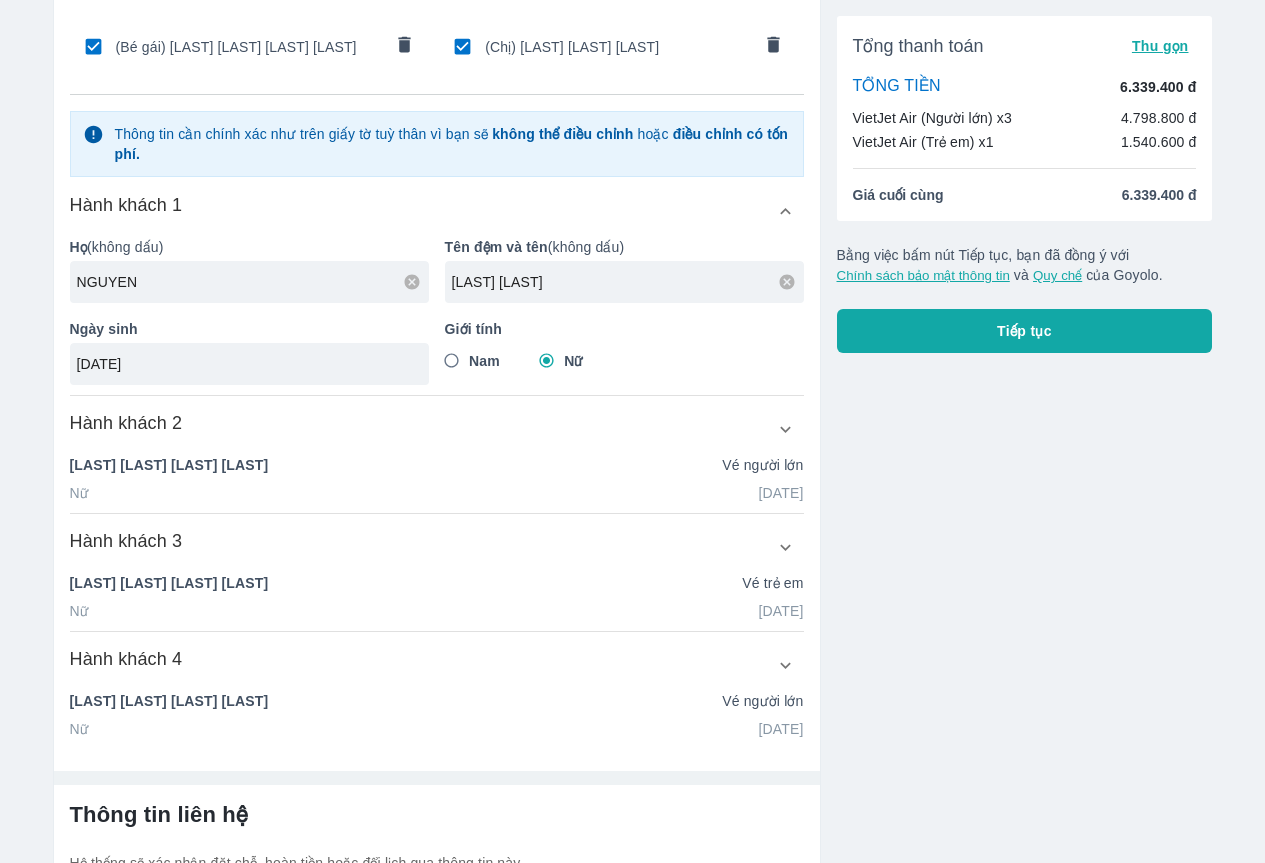 type on "[PHONE_NUMBER]" 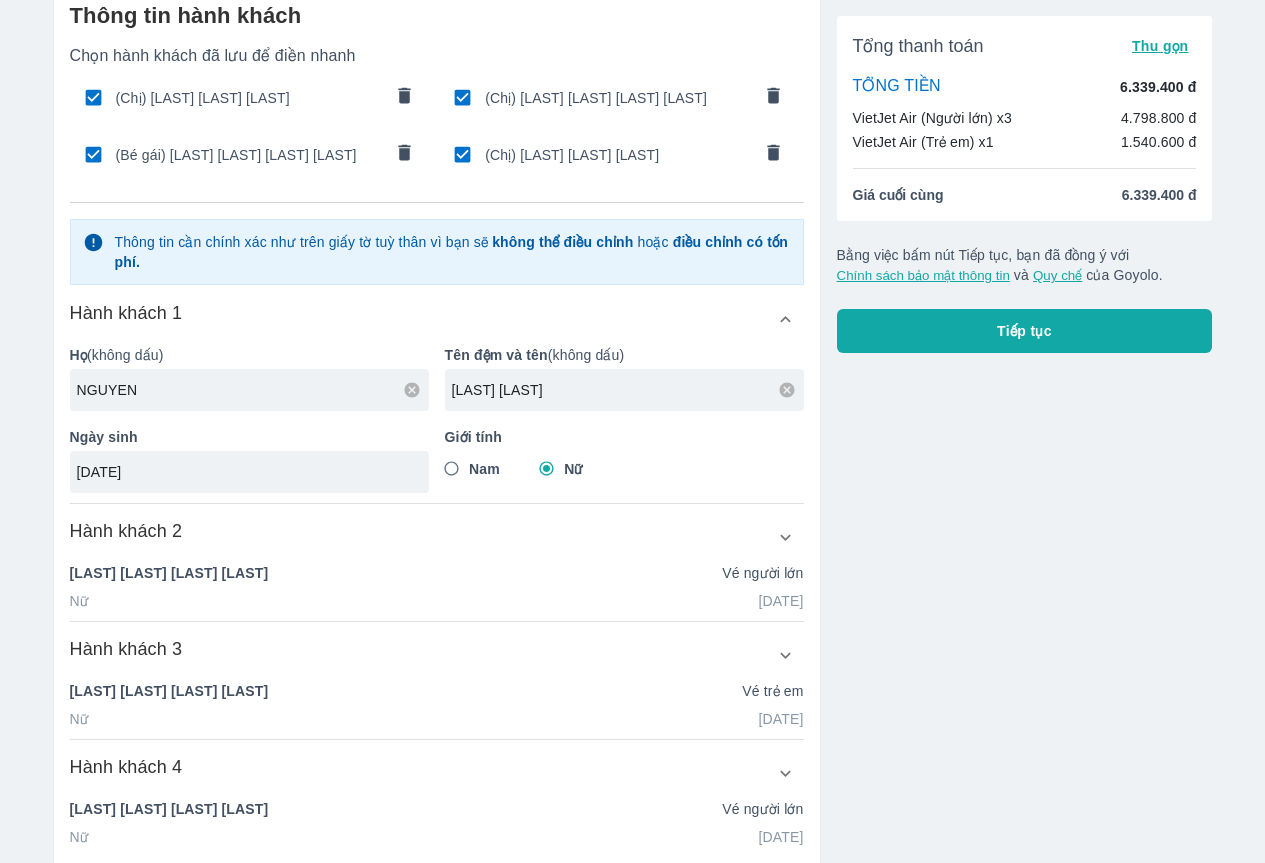 scroll, scrollTop: 0, scrollLeft: 0, axis: both 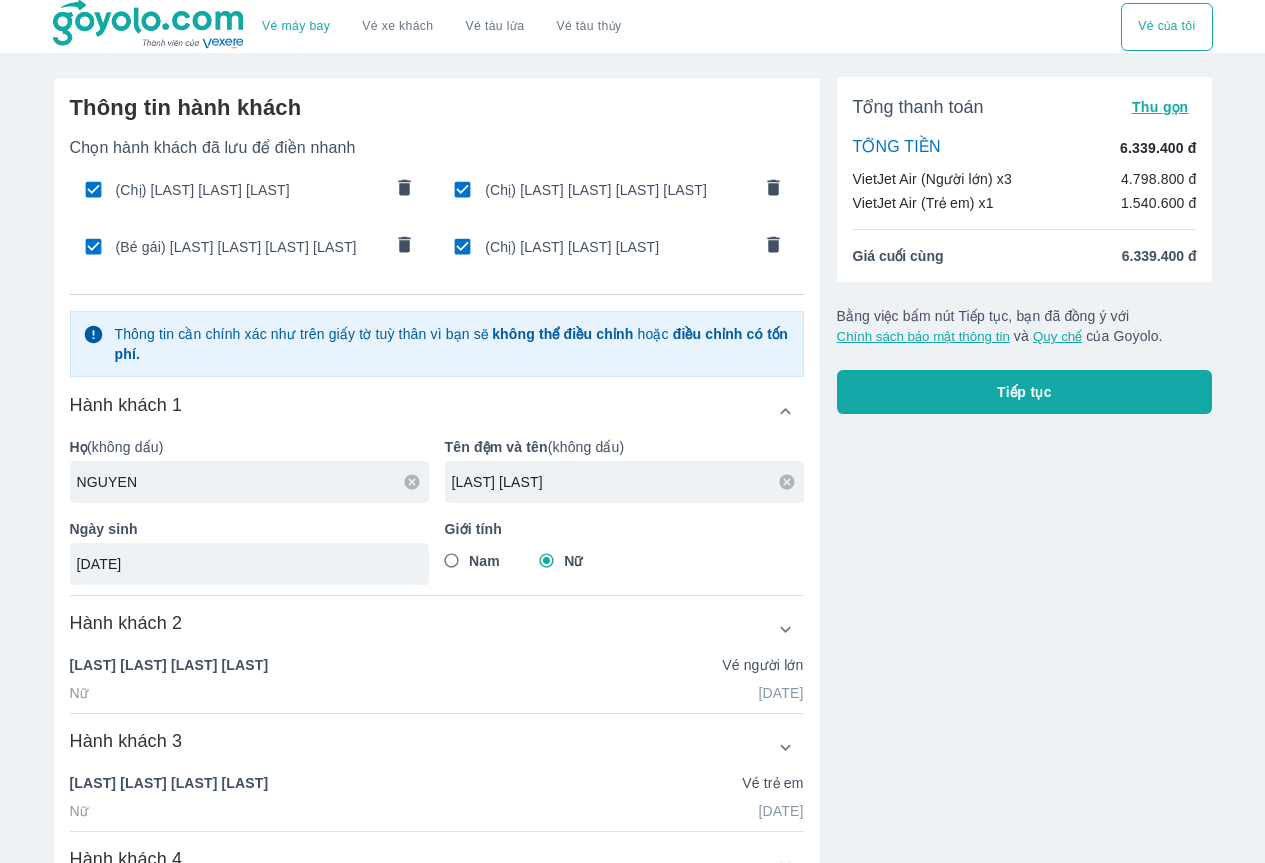 click on "Tiếp tục" at bounding box center [1024, 392] 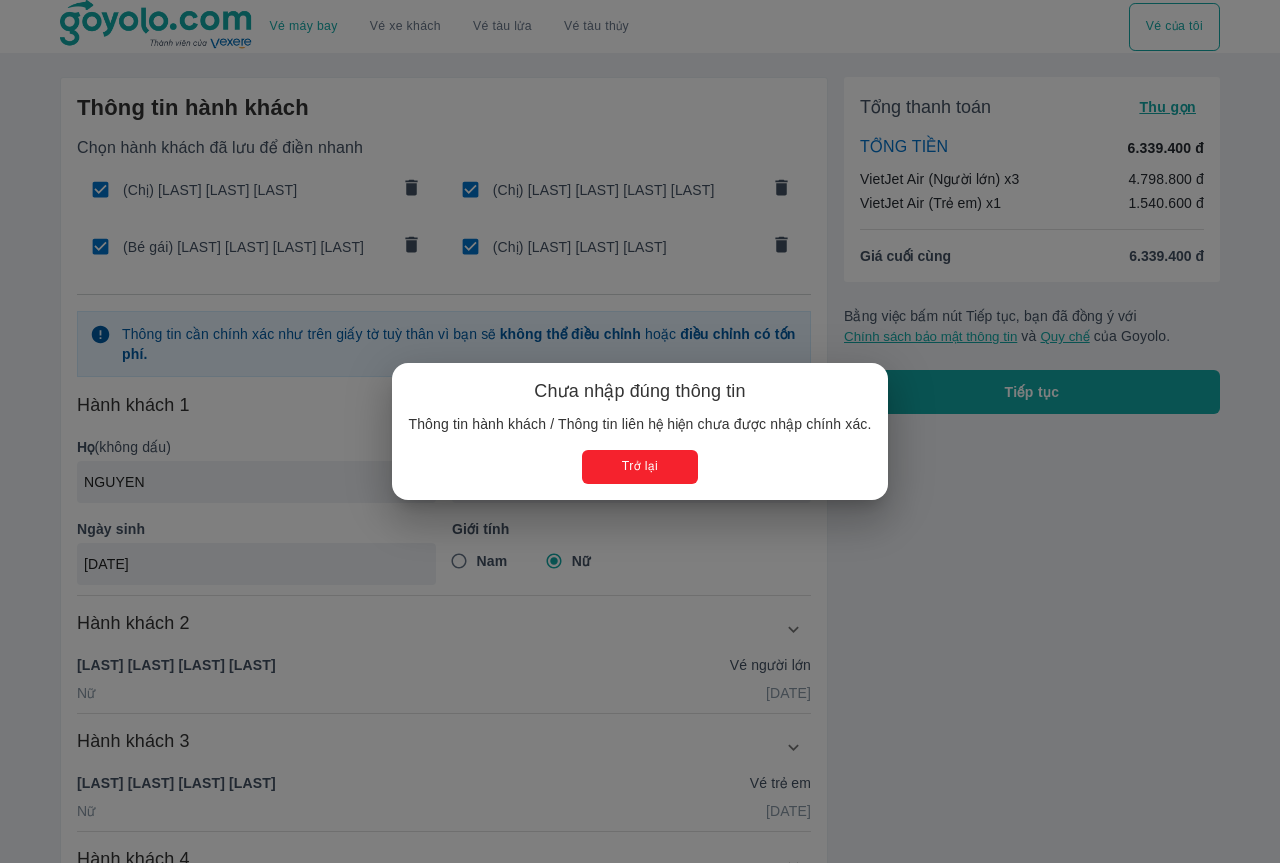 click on "Trở lại" at bounding box center (640, 466) 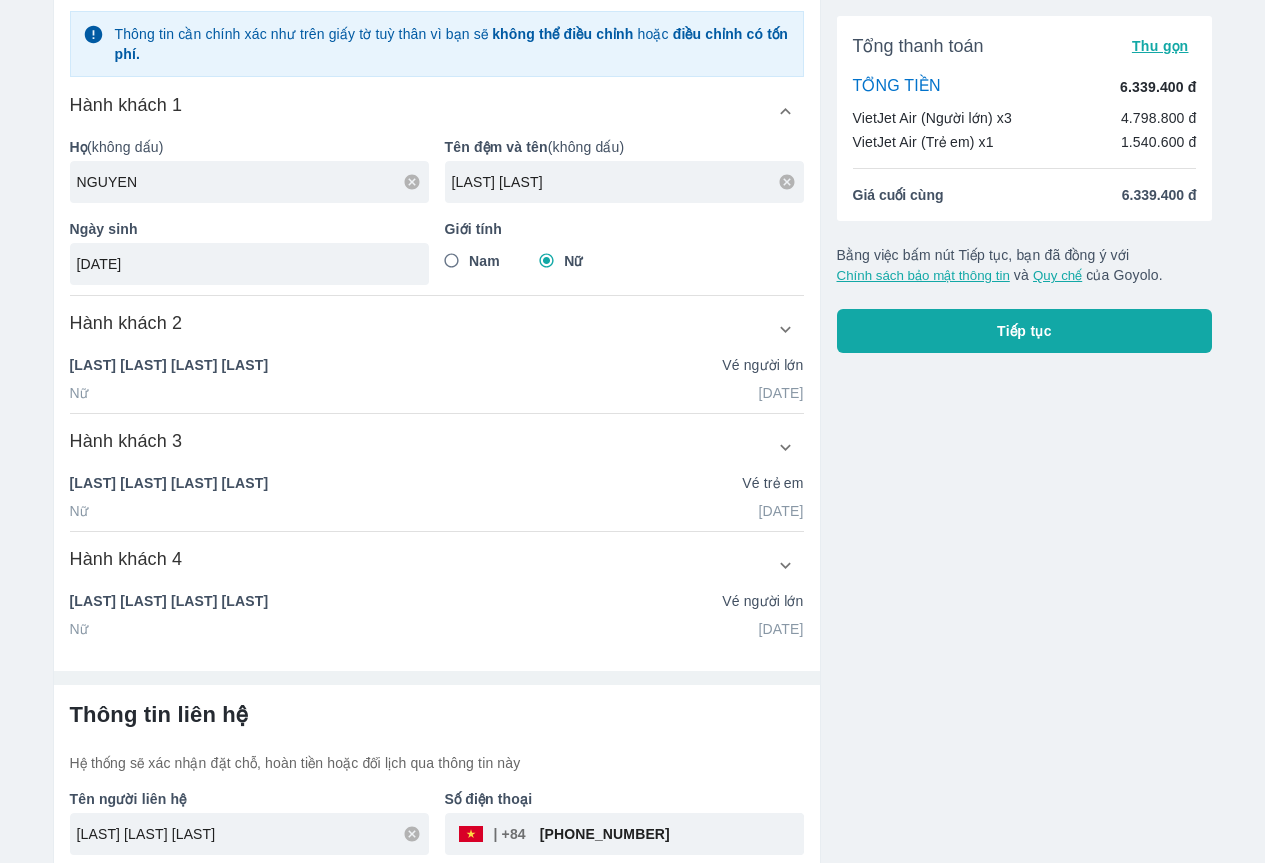 scroll, scrollTop: 415, scrollLeft: 0, axis: vertical 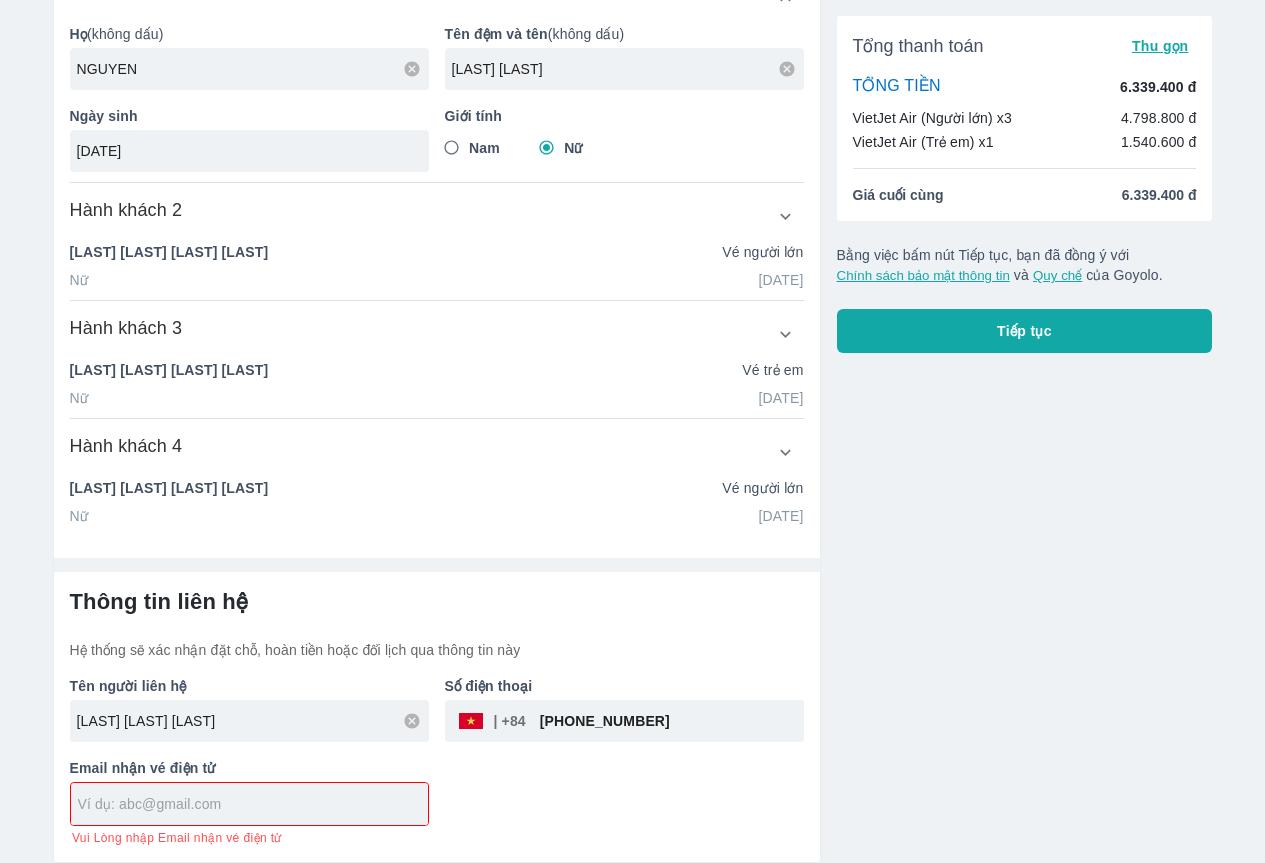click at bounding box center [253, 804] 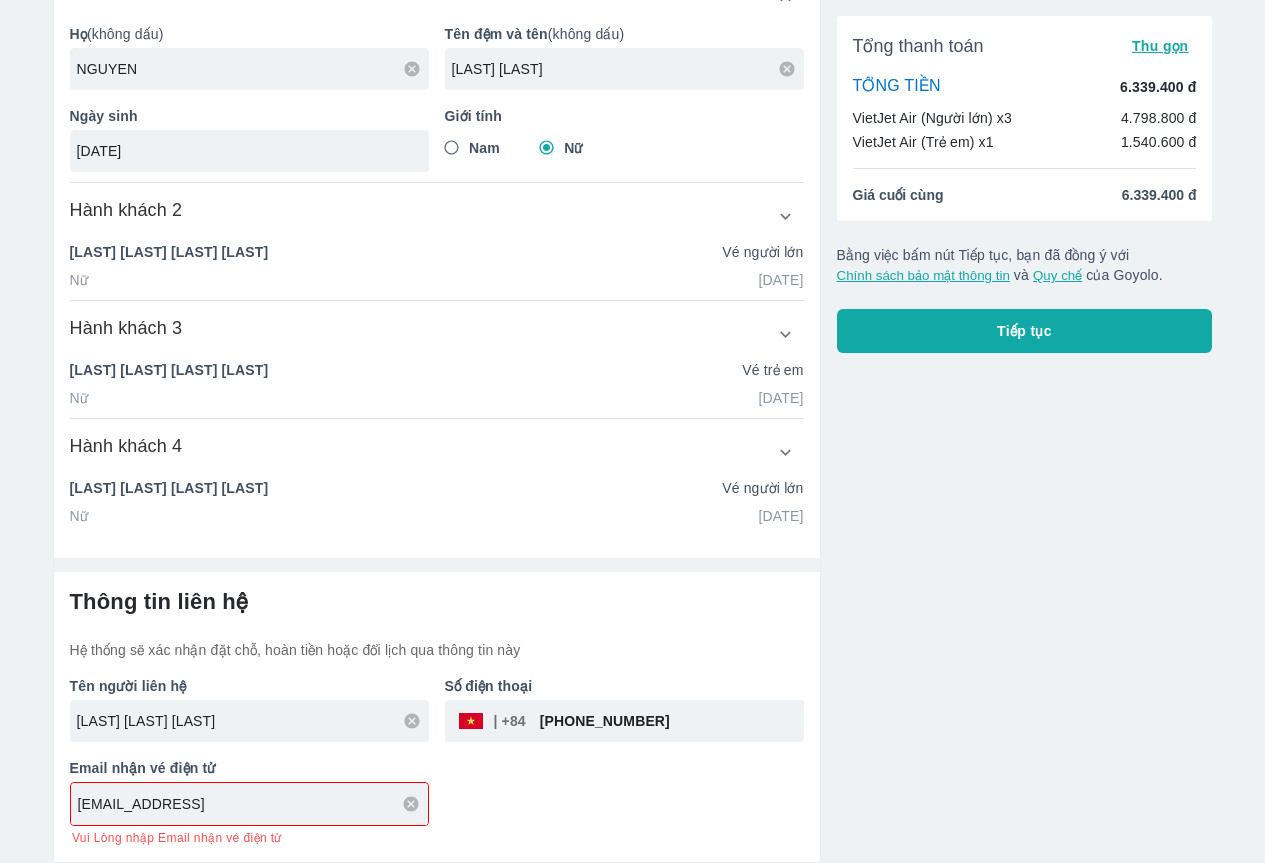 type on "[EMAIL_ADDRESS]" 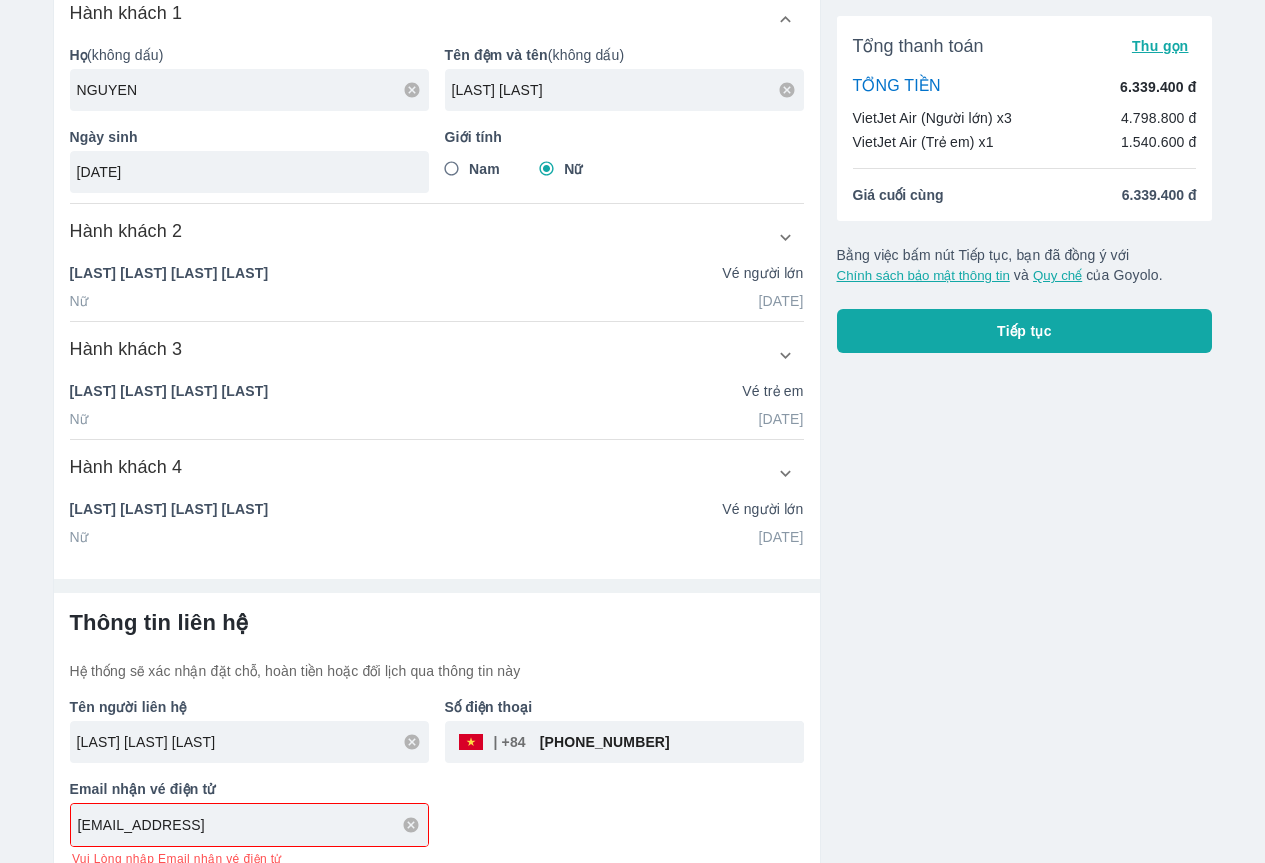 click on "Tên người liên hệ [LAST] [LAST] [LAST] Số điện thoại ​ [PHONE_NUMBER] Email nhận vé điện tử [EMAIL_PREFIX]@[DOMAIN] Vui Lòng nhập Email nhận vé điện tử" at bounding box center [429, 774] 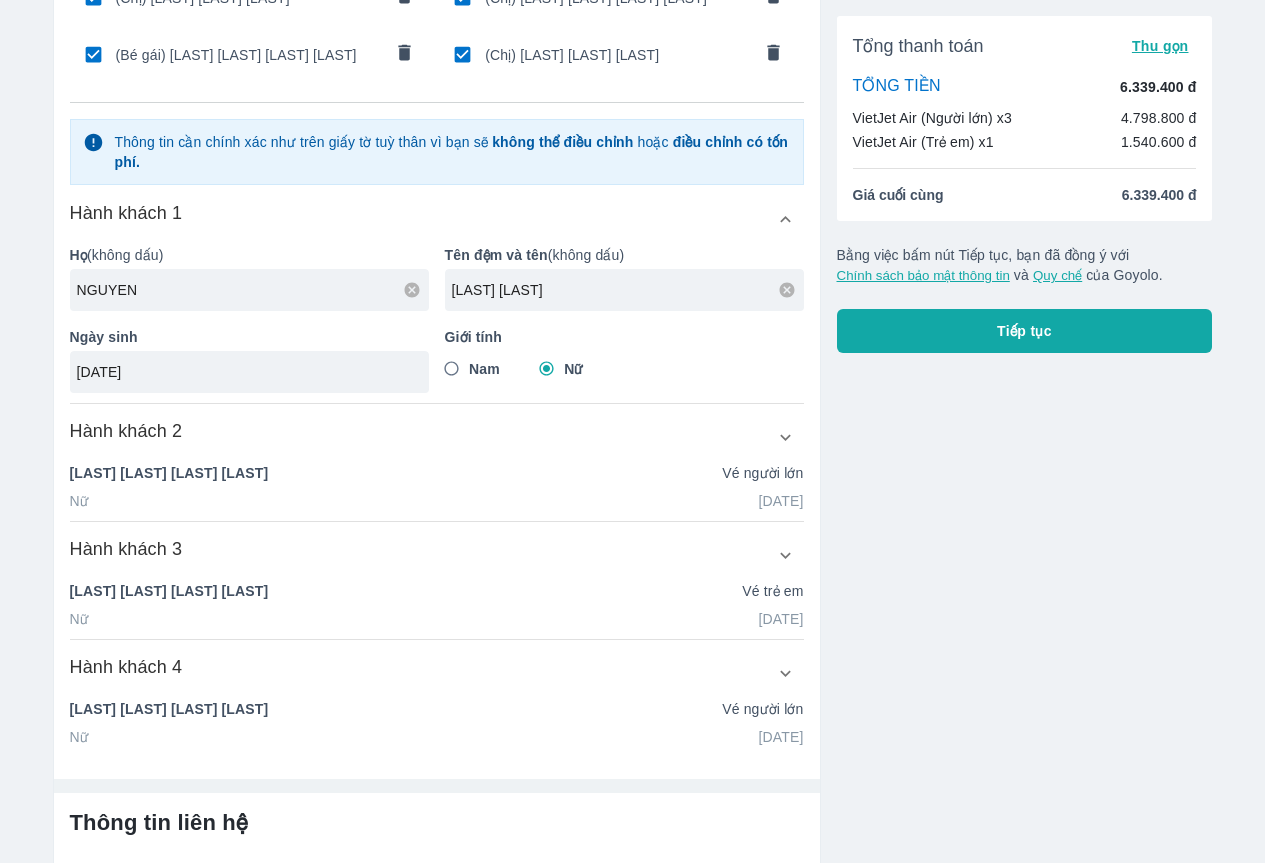 scroll, scrollTop: 0, scrollLeft: 0, axis: both 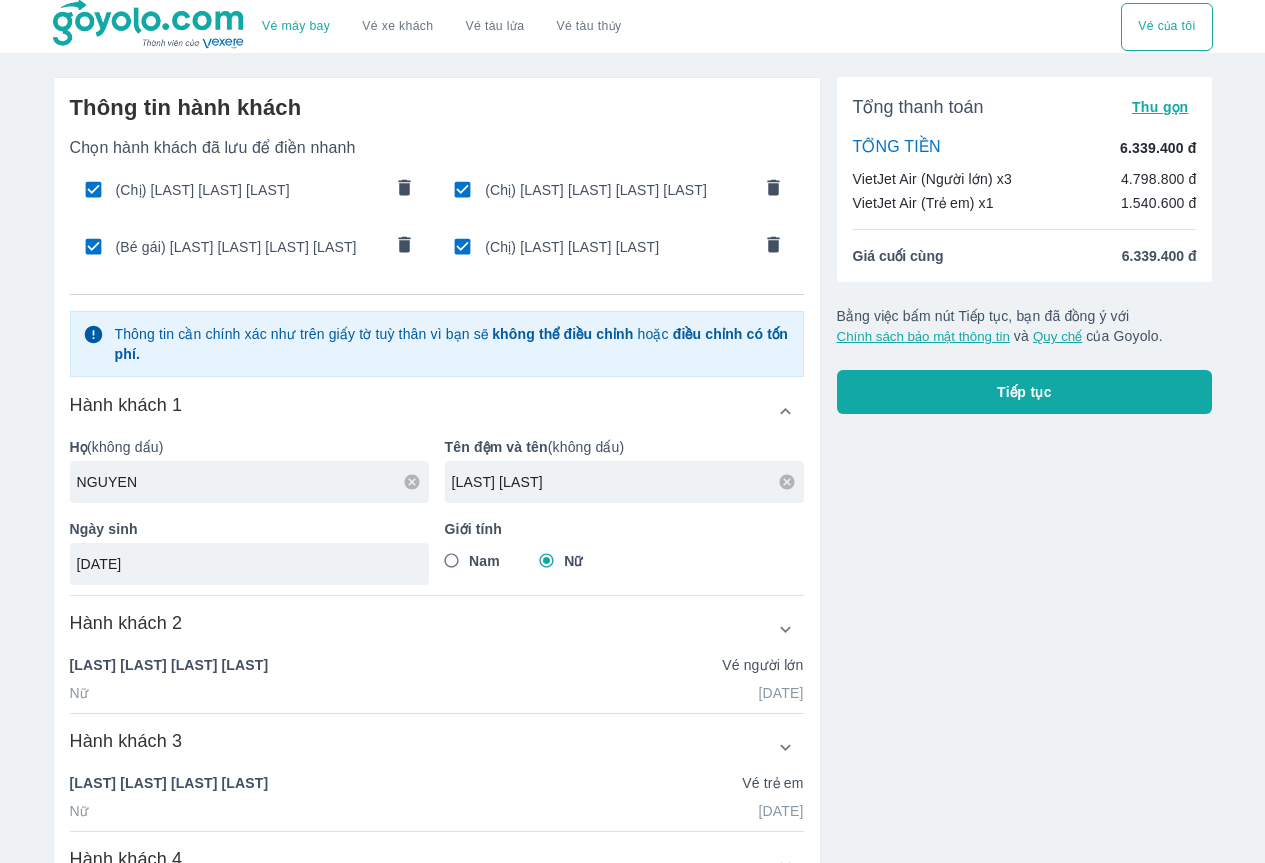 click on "Tiếp tục" at bounding box center (1025, 392) 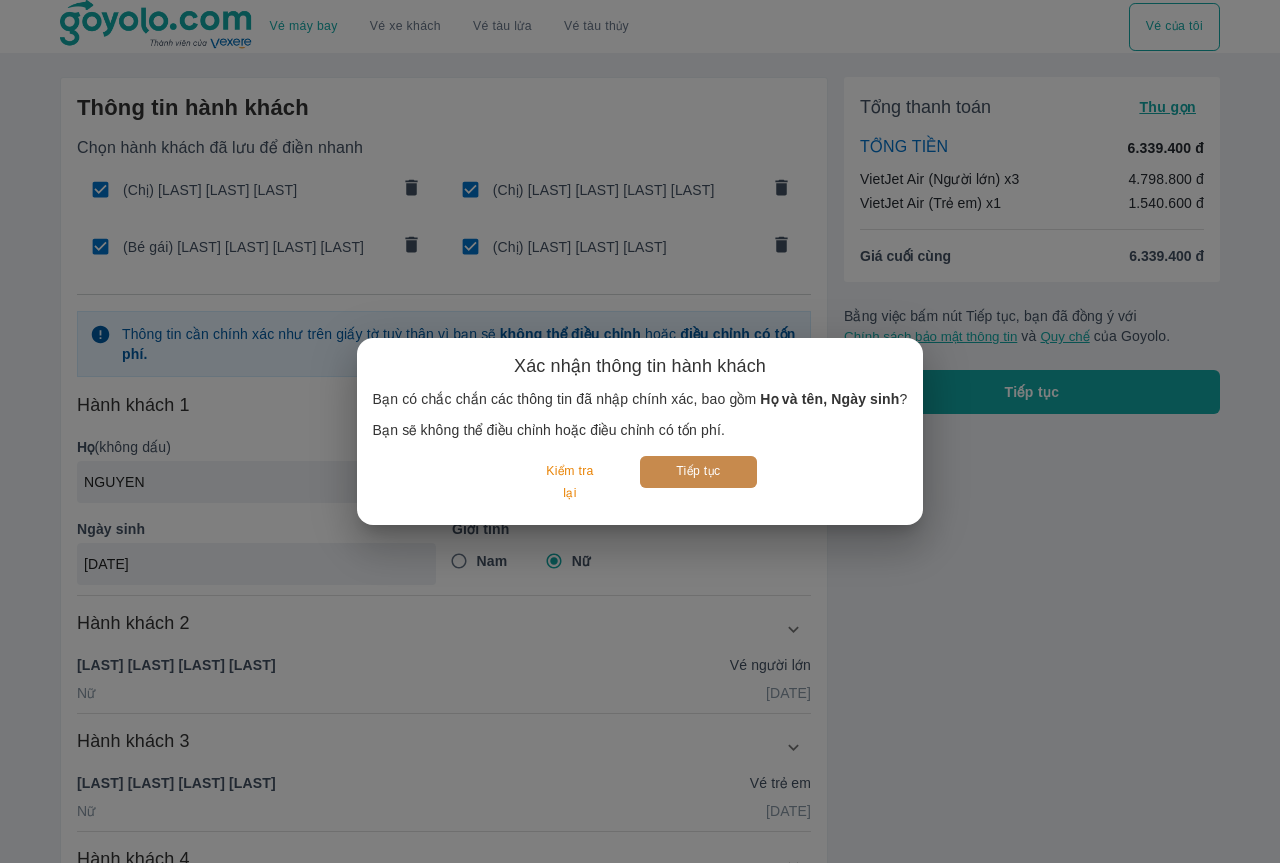 click on "Tiếp tục" at bounding box center (698, 471) 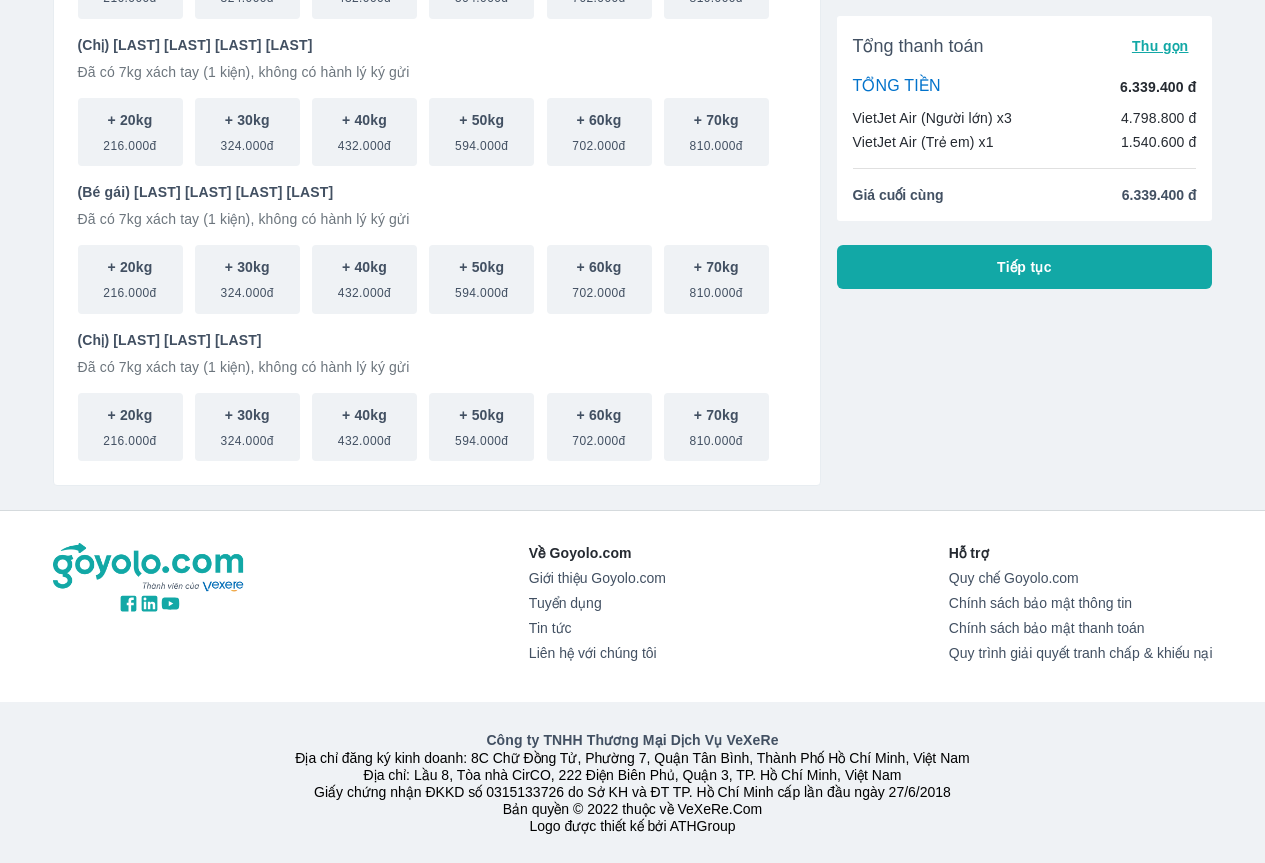 scroll, scrollTop: 0, scrollLeft: 0, axis: both 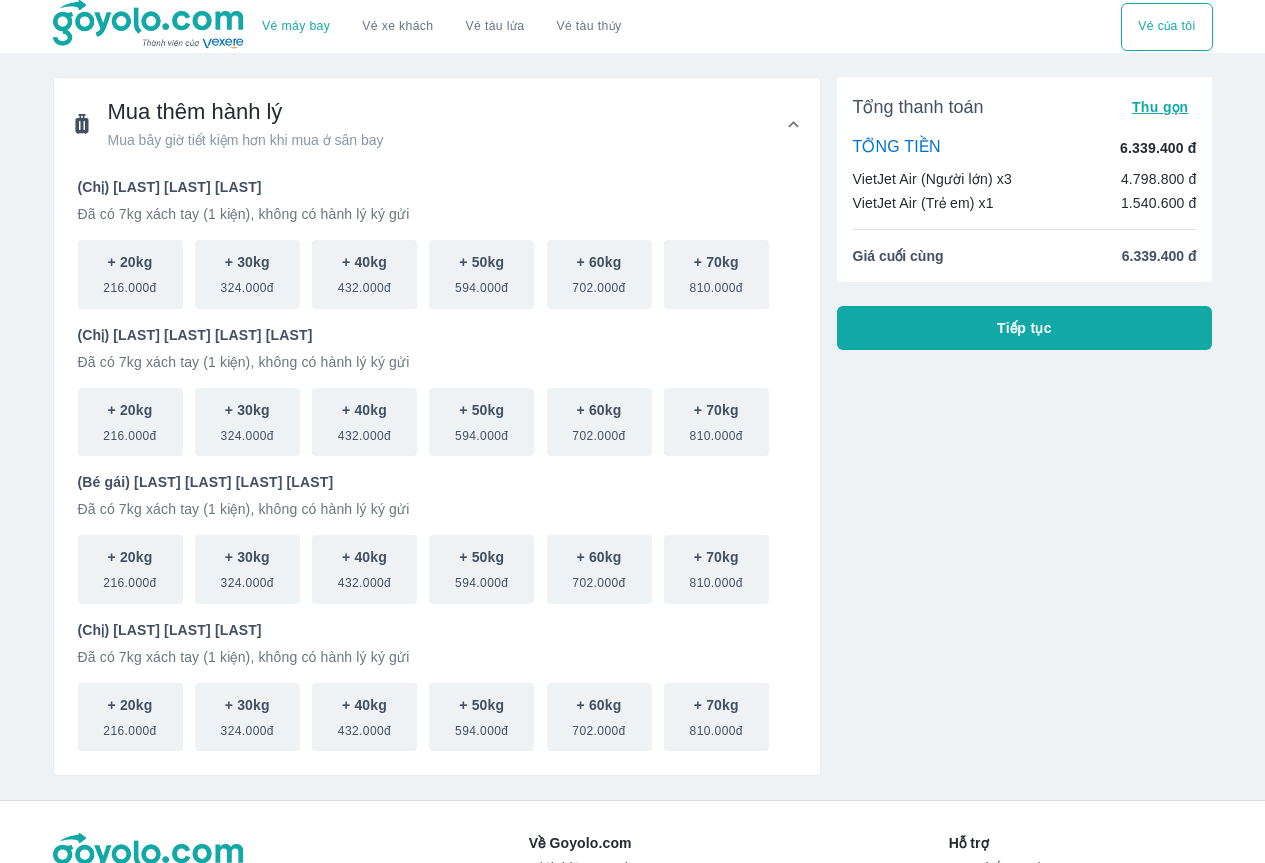 click on "Tổng thanh toán Thu gọn TỔNG TIỀN 6.339.400 đ VietJet Air (Người lớn) x3 4.798.800 đ VietJet Air (Trẻ em) x1 1.540.600 đ Giá cuối cùng 6.339.400 đ Tiếp tục" at bounding box center [1017, 418] 